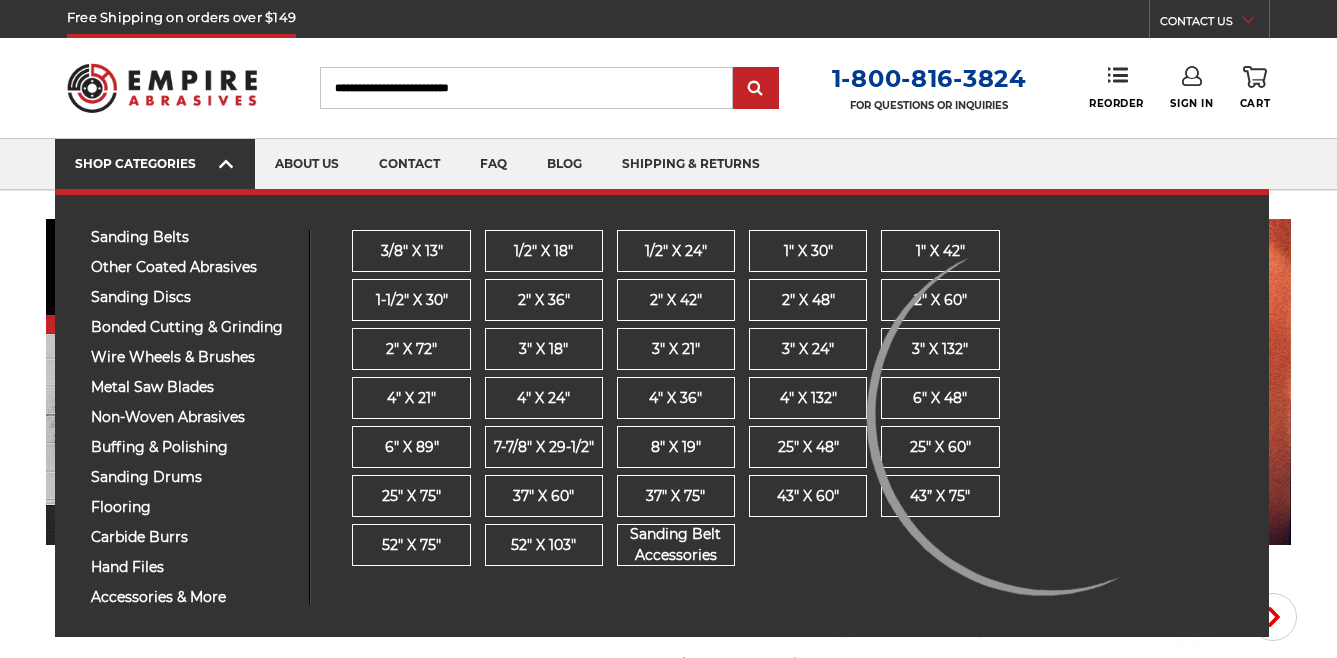 scroll, scrollTop: 0, scrollLeft: 0, axis: both 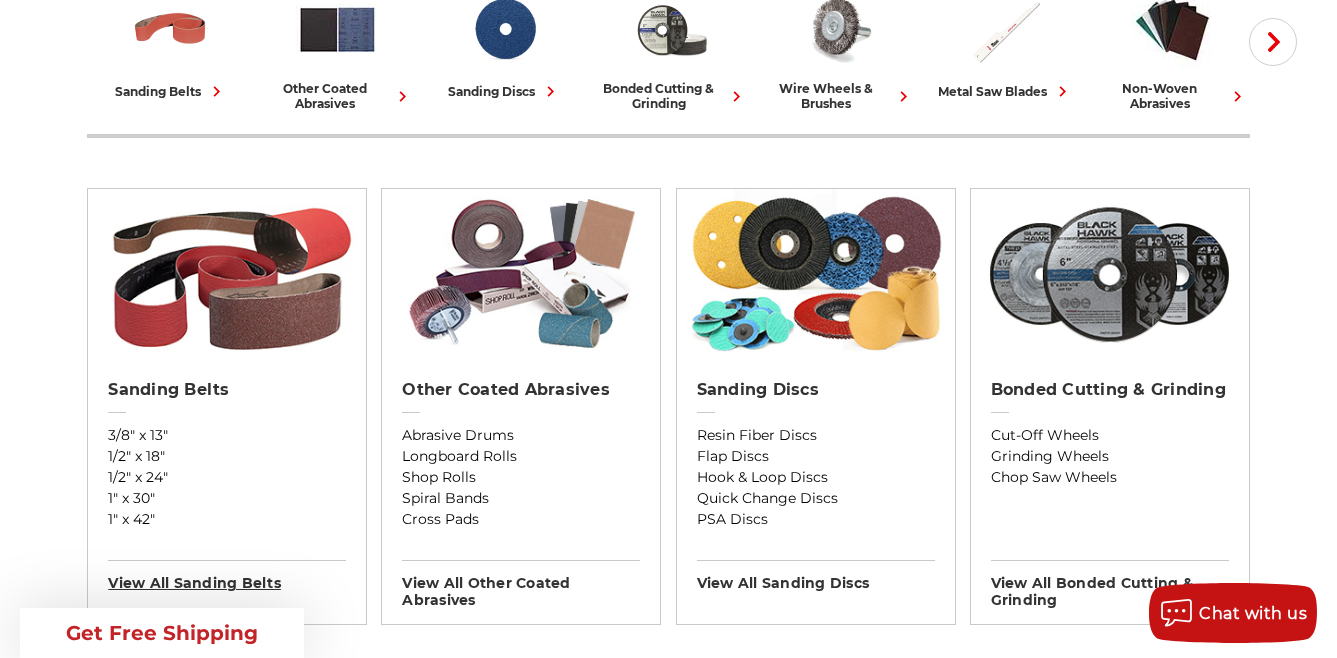 click on "View All sanding belts" at bounding box center [227, 576] 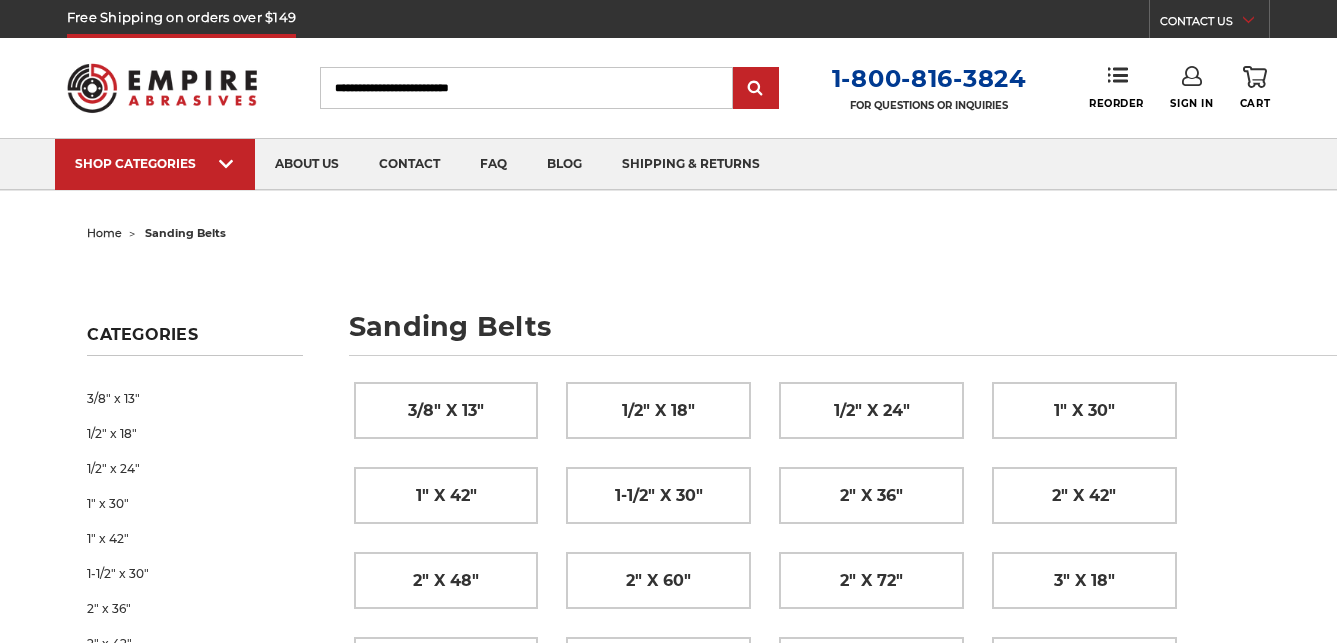 scroll, scrollTop: 0, scrollLeft: 0, axis: both 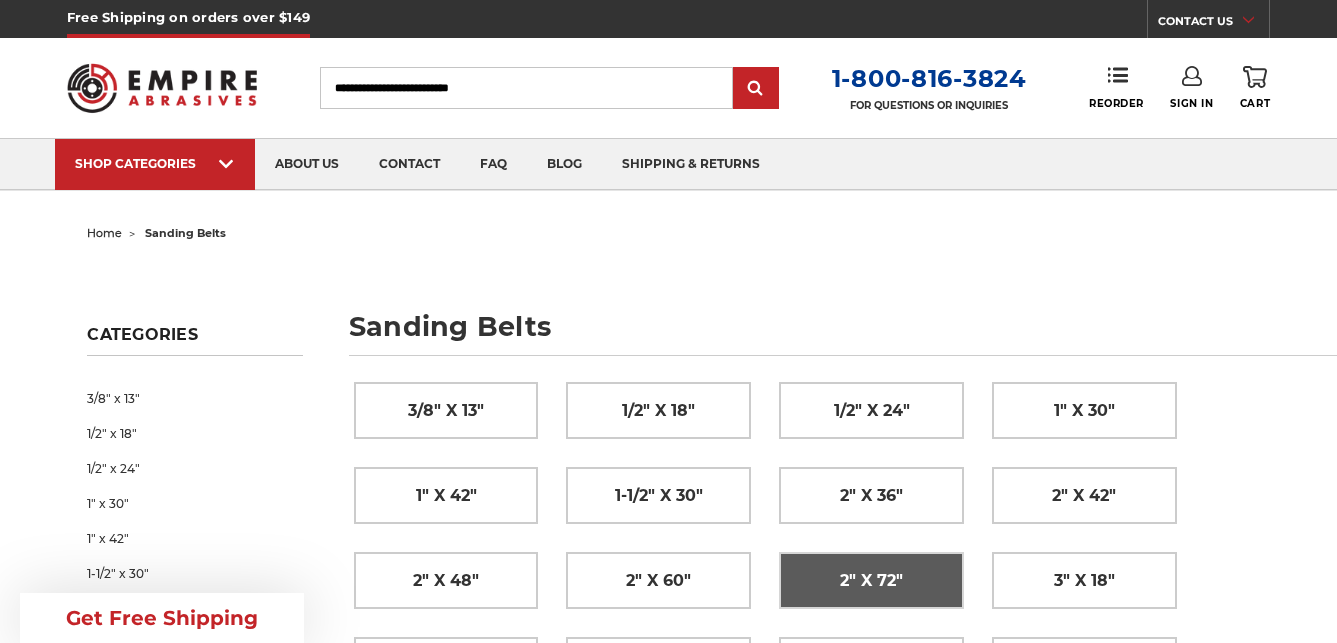 click on "2" x 72"" at bounding box center (871, 581) 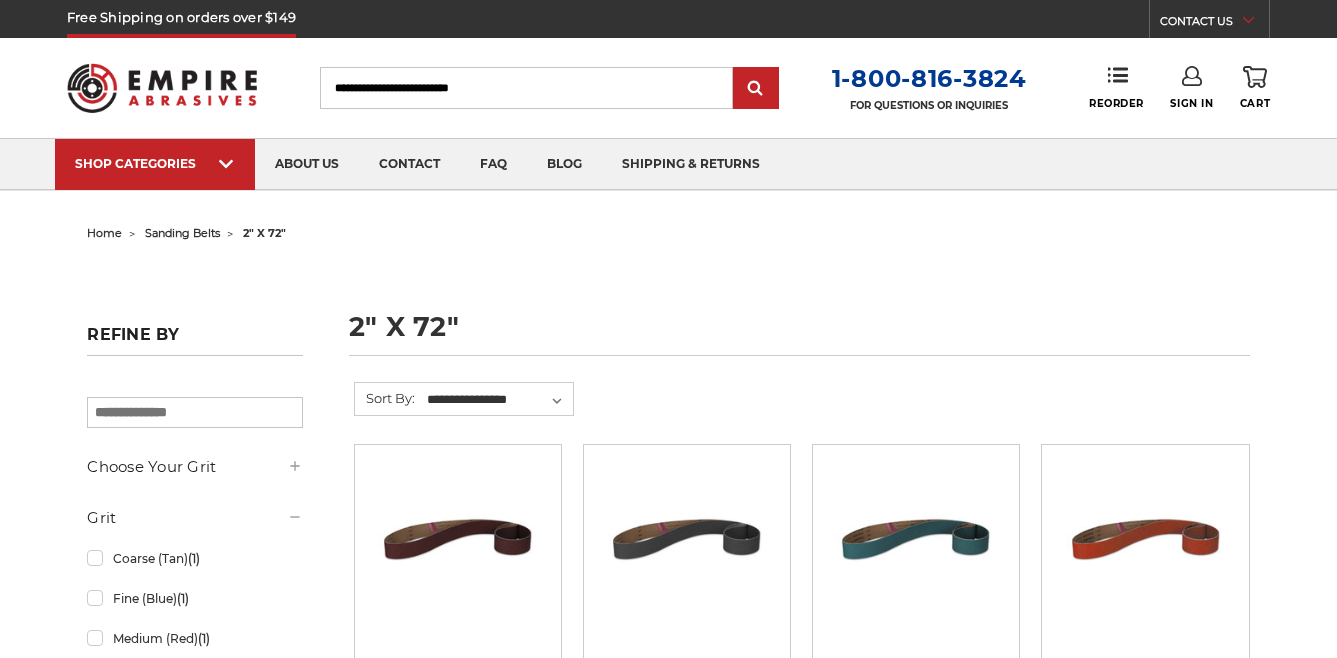 scroll, scrollTop: 0, scrollLeft: 0, axis: both 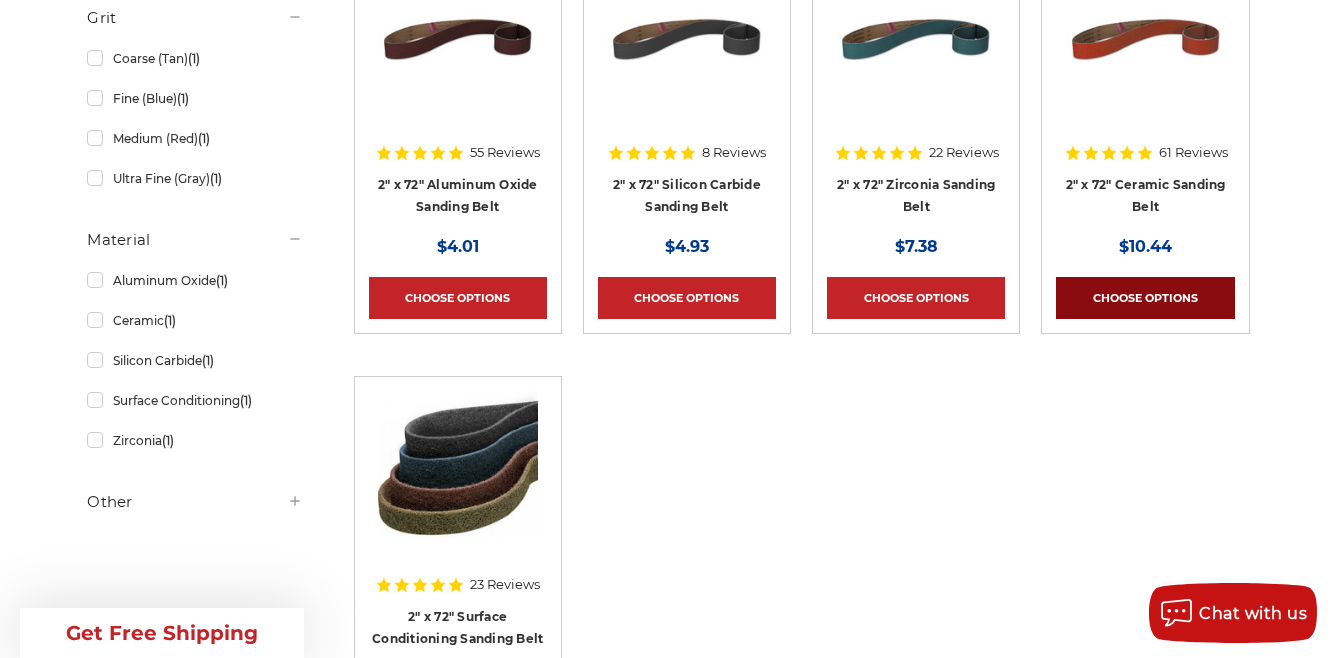 click on "Choose Options" at bounding box center (1145, 298) 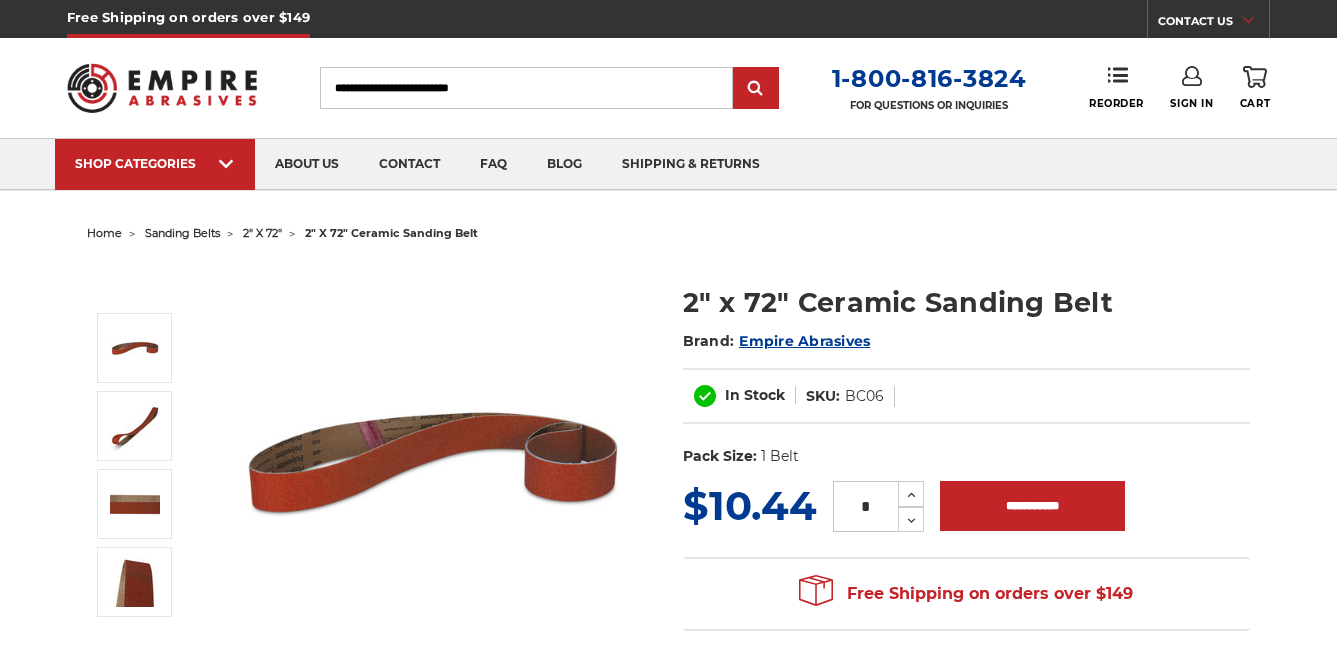 scroll, scrollTop: 0, scrollLeft: 0, axis: both 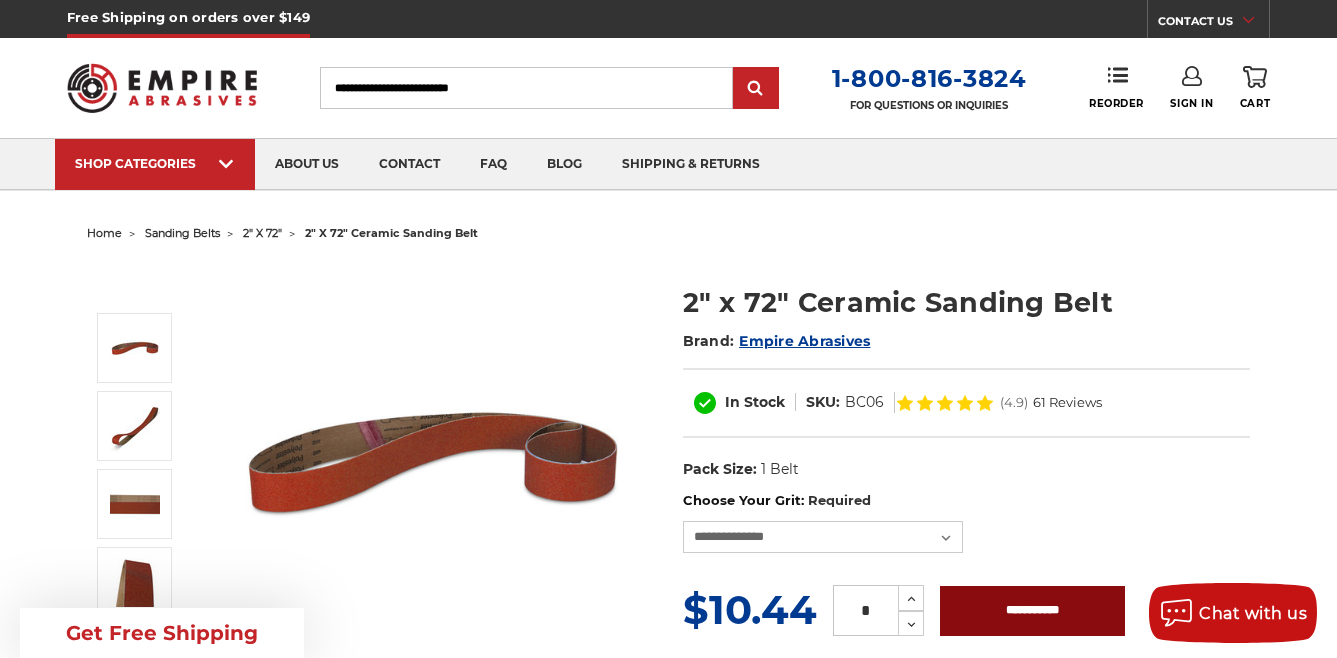 click on "**********" at bounding box center [1032, 611] 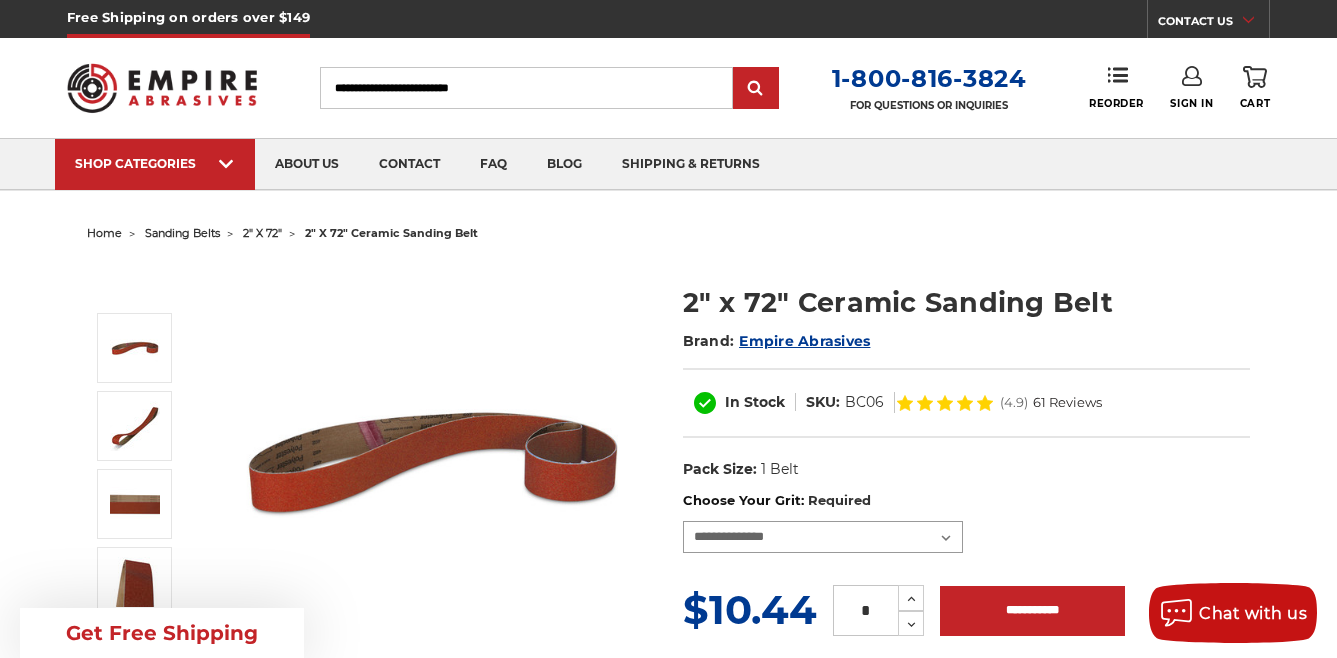 click on "**********" at bounding box center [823, 537] 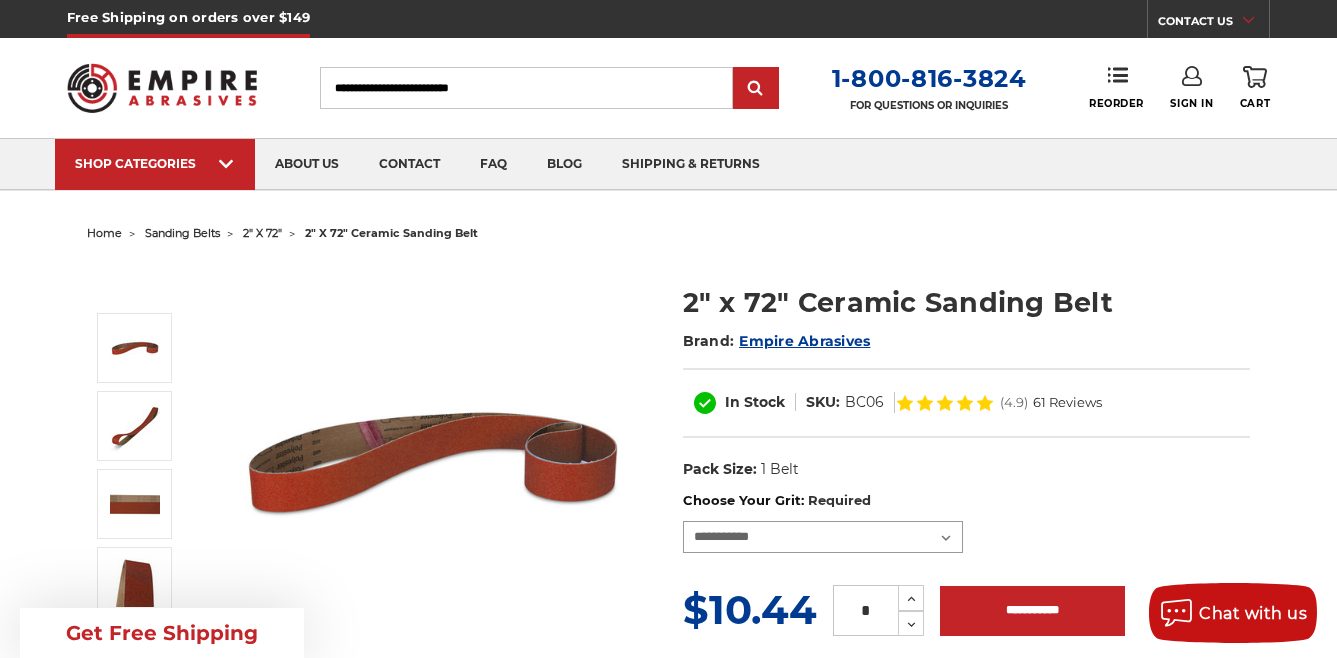 click on "**********" at bounding box center [823, 537] 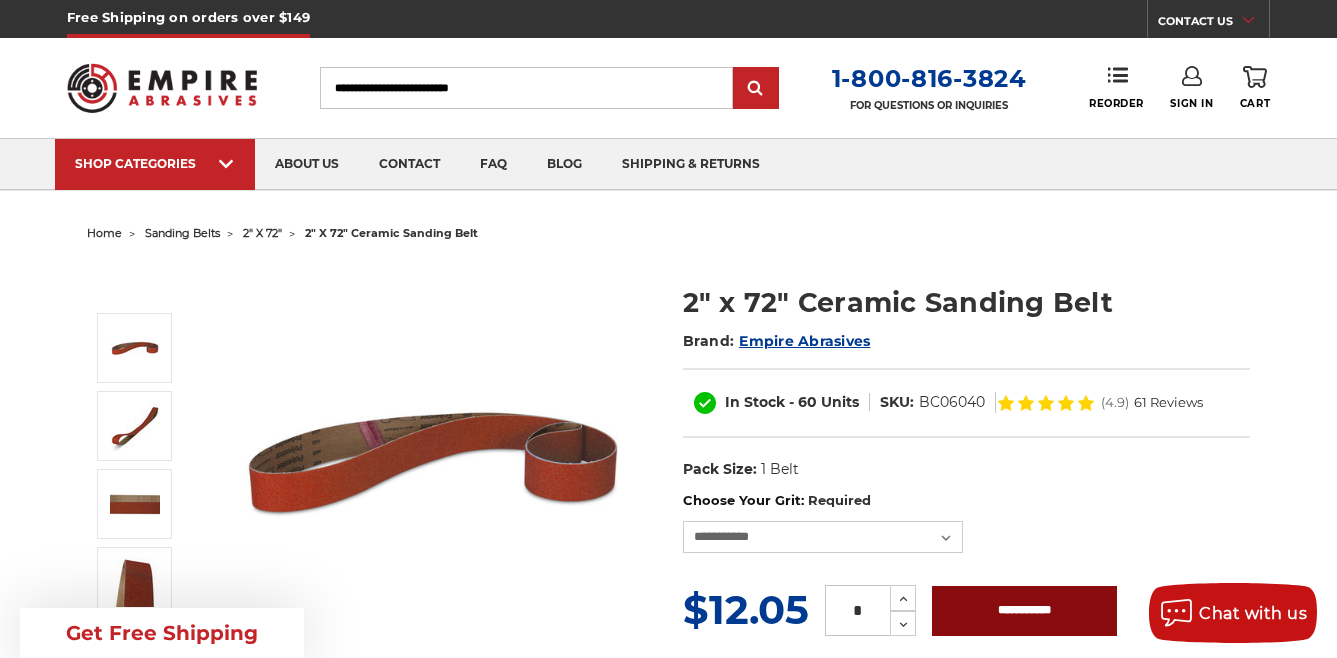 click on "**********" at bounding box center (1024, 611) 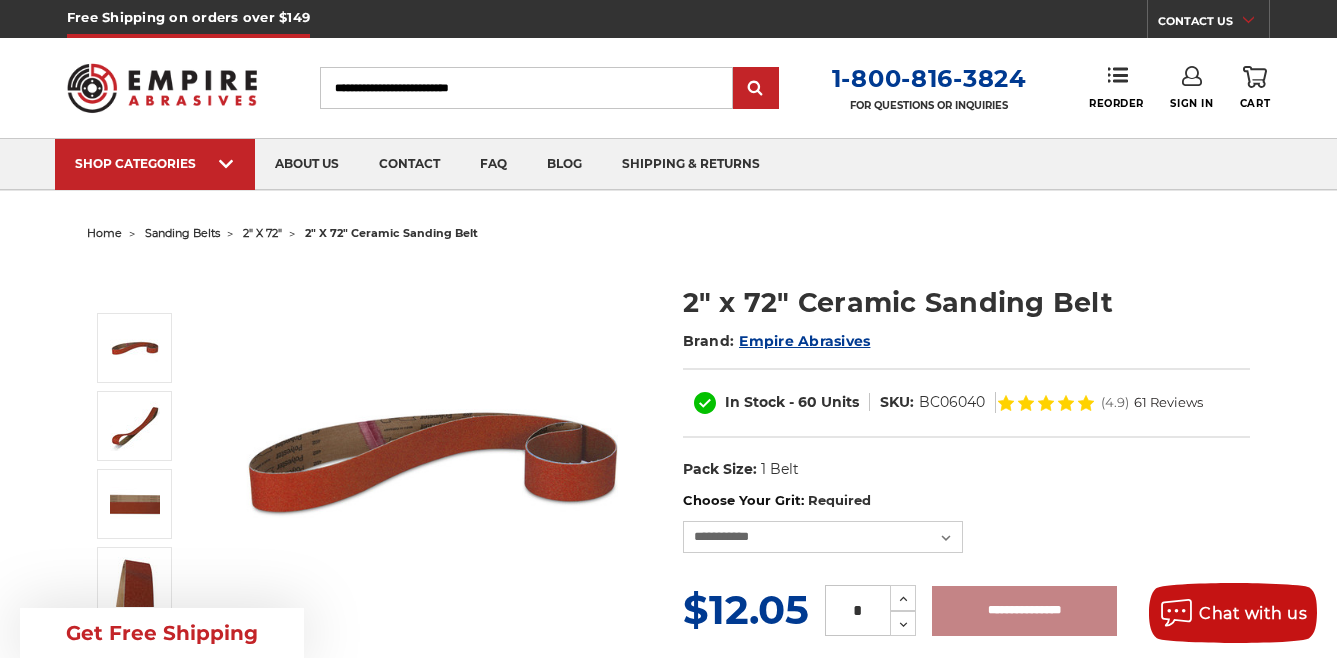 type on "**********" 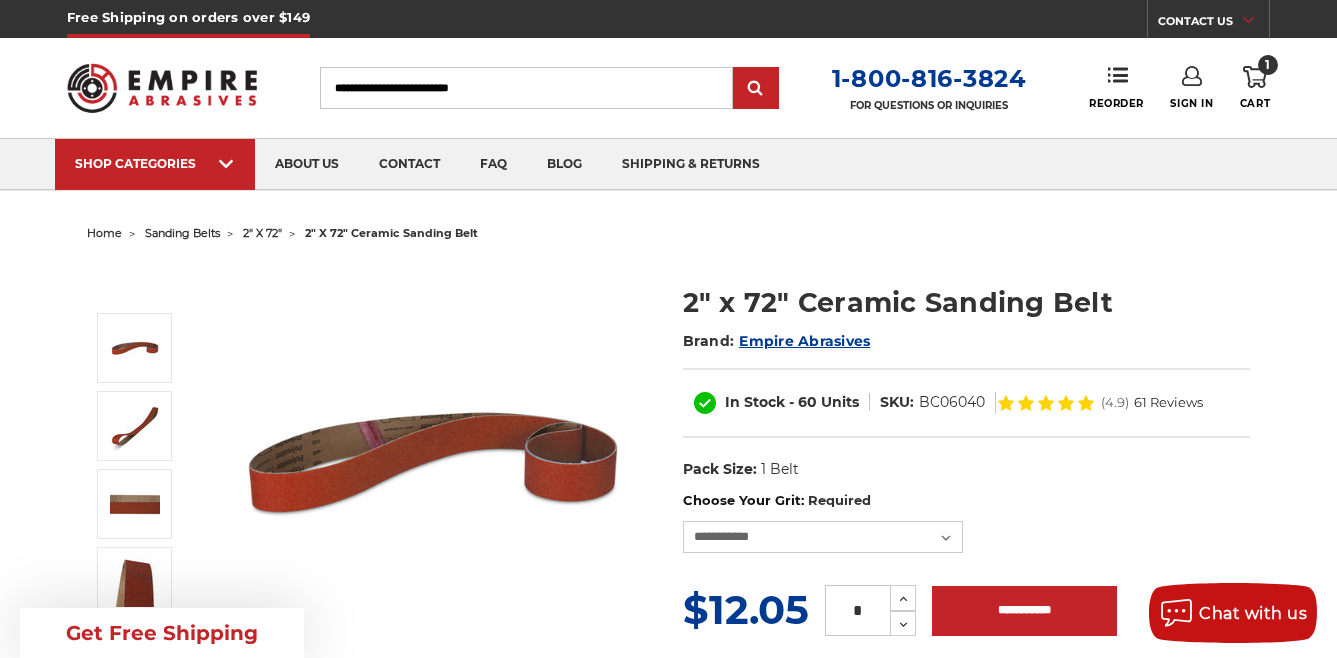 click at bounding box center (162, 88) 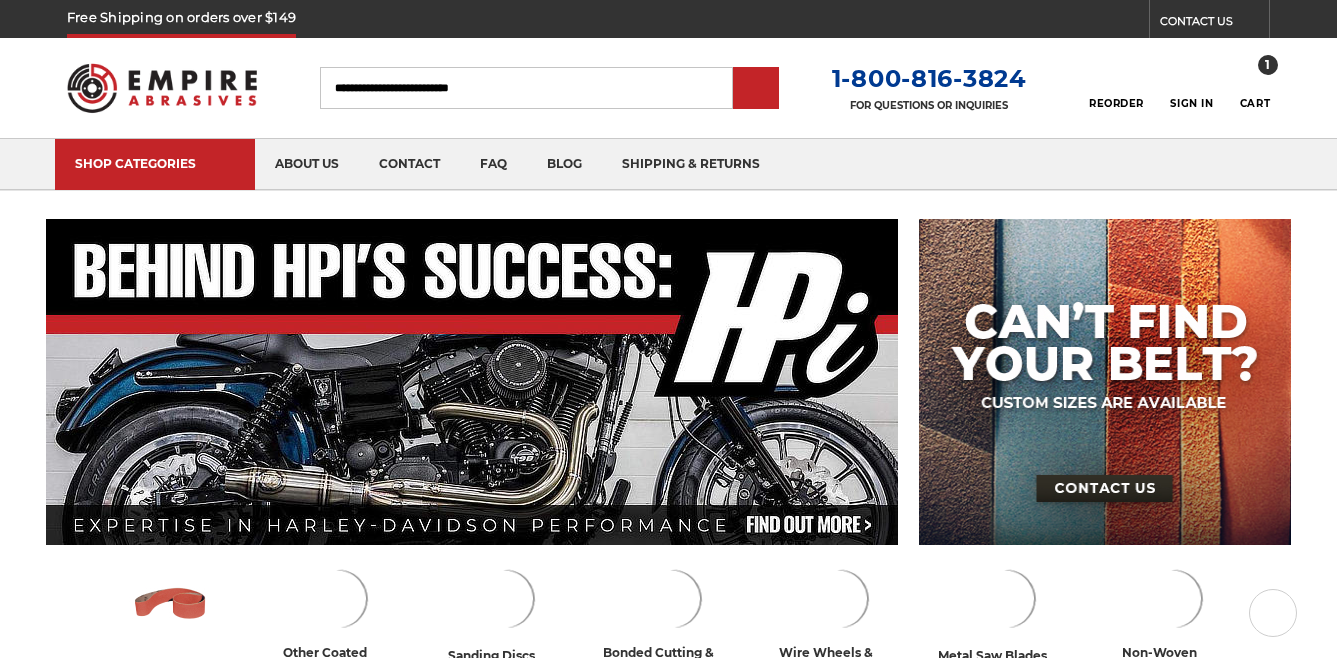 scroll, scrollTop: 0, scrollLeft: 0, axis: both 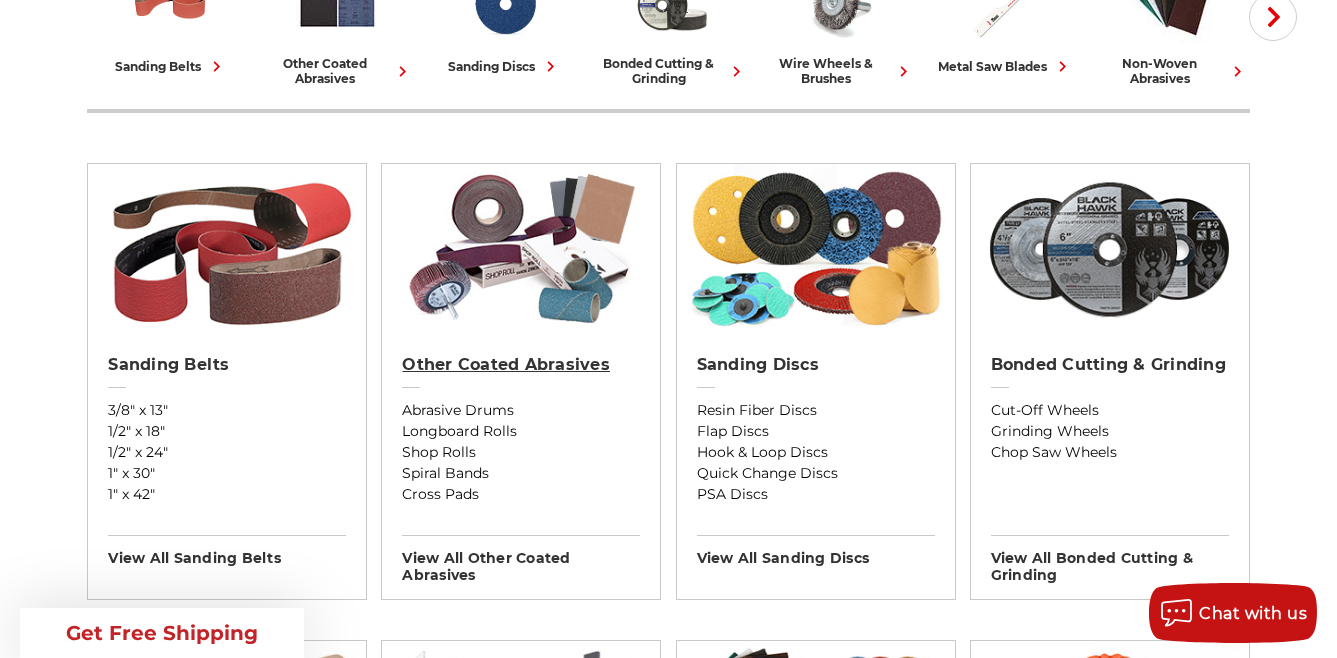 click on "Other Coated Abrasives" at bounding box center (521, 365) 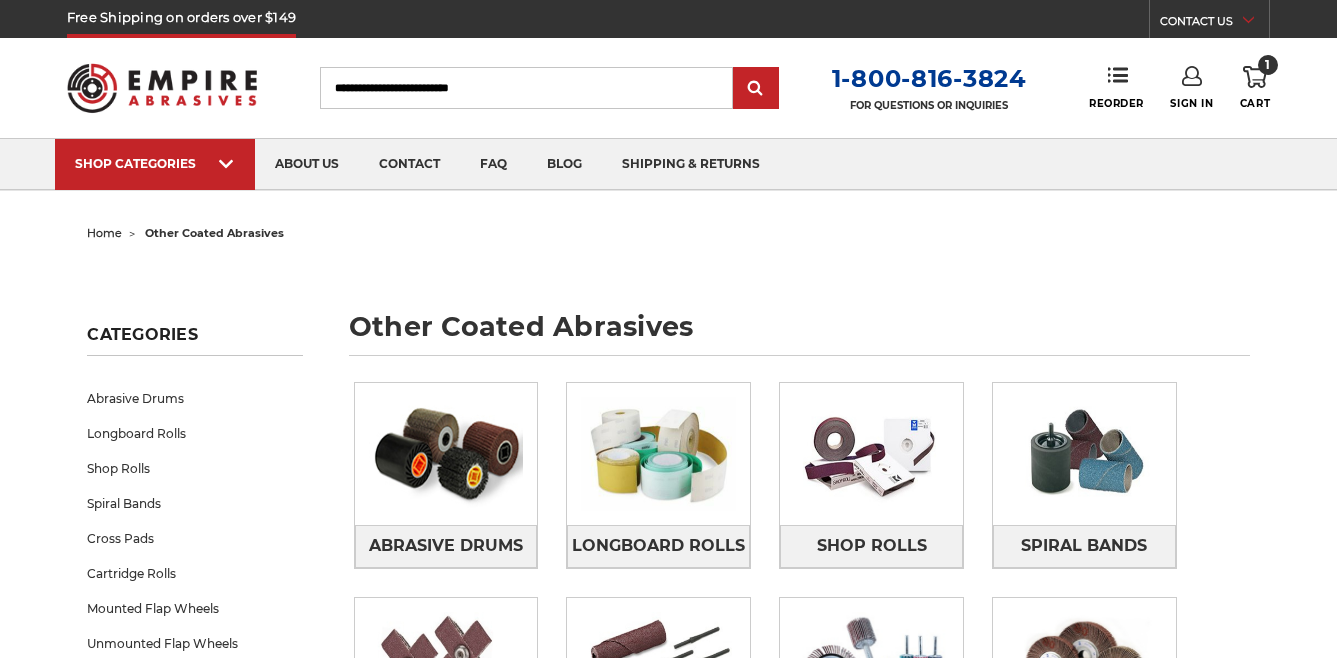 scroll, scrollTop: 0, scrollLeft: 0, axis: both 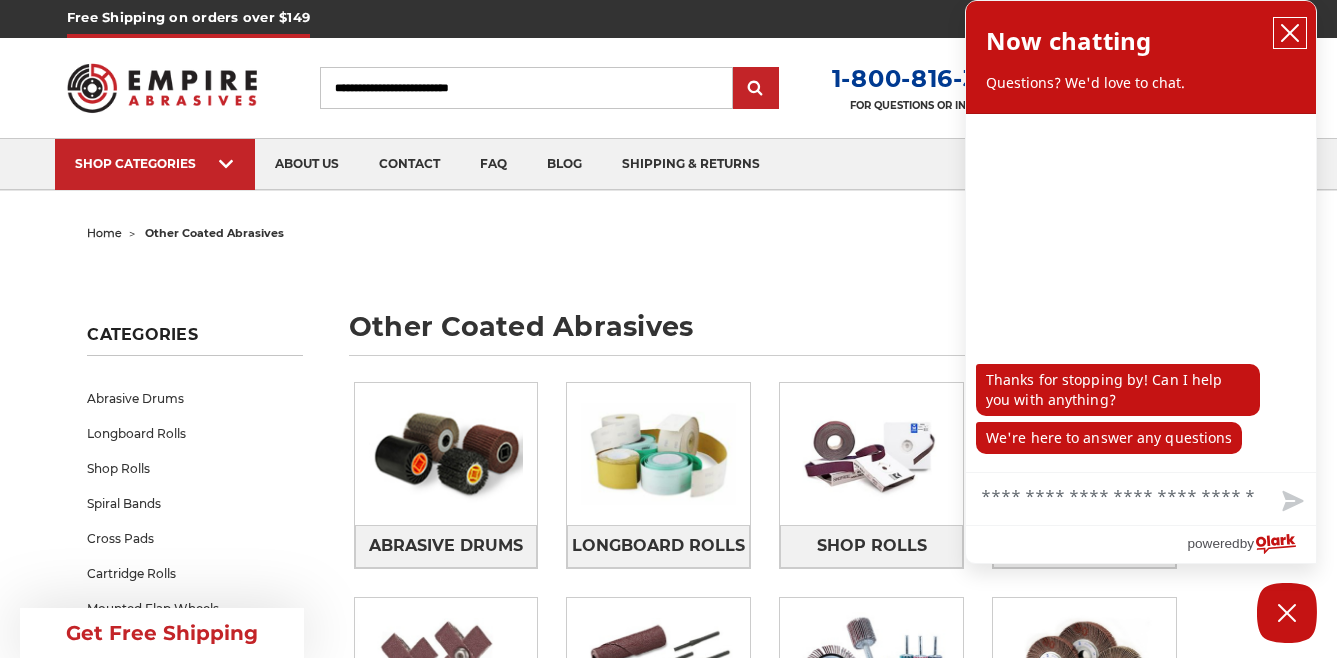 click 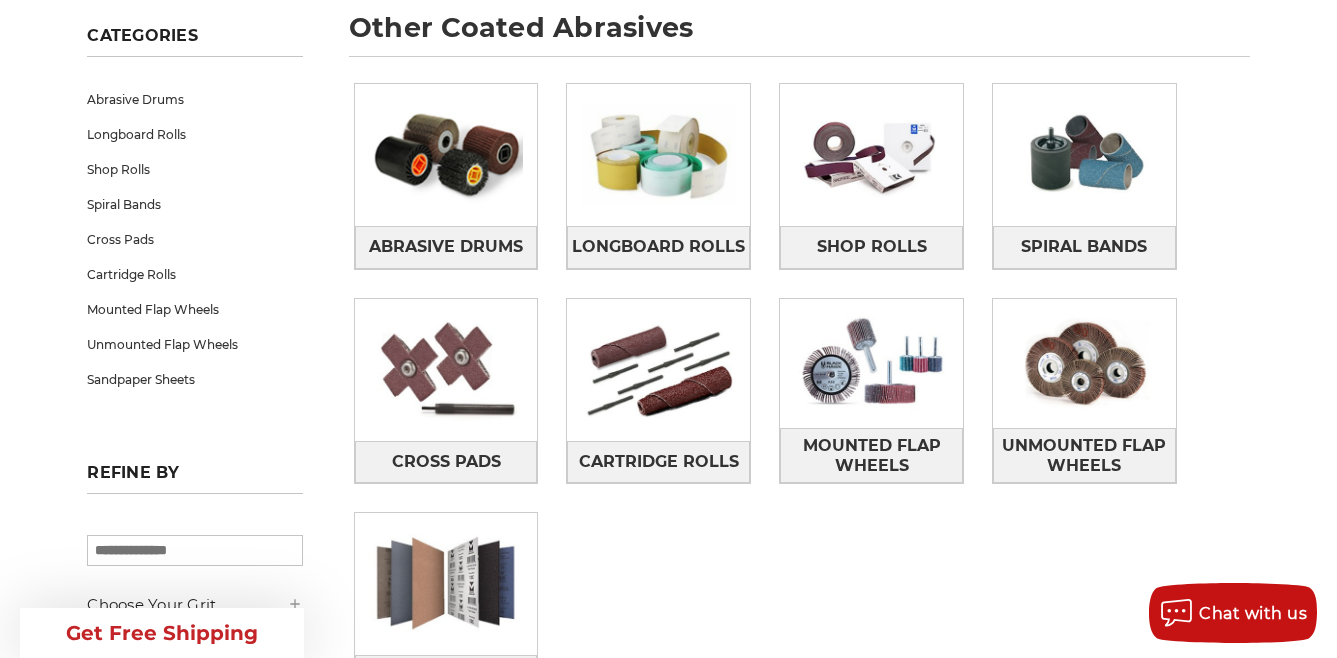 scroll, scrollTop: 300, scrollLeft: 0, axis: vertical 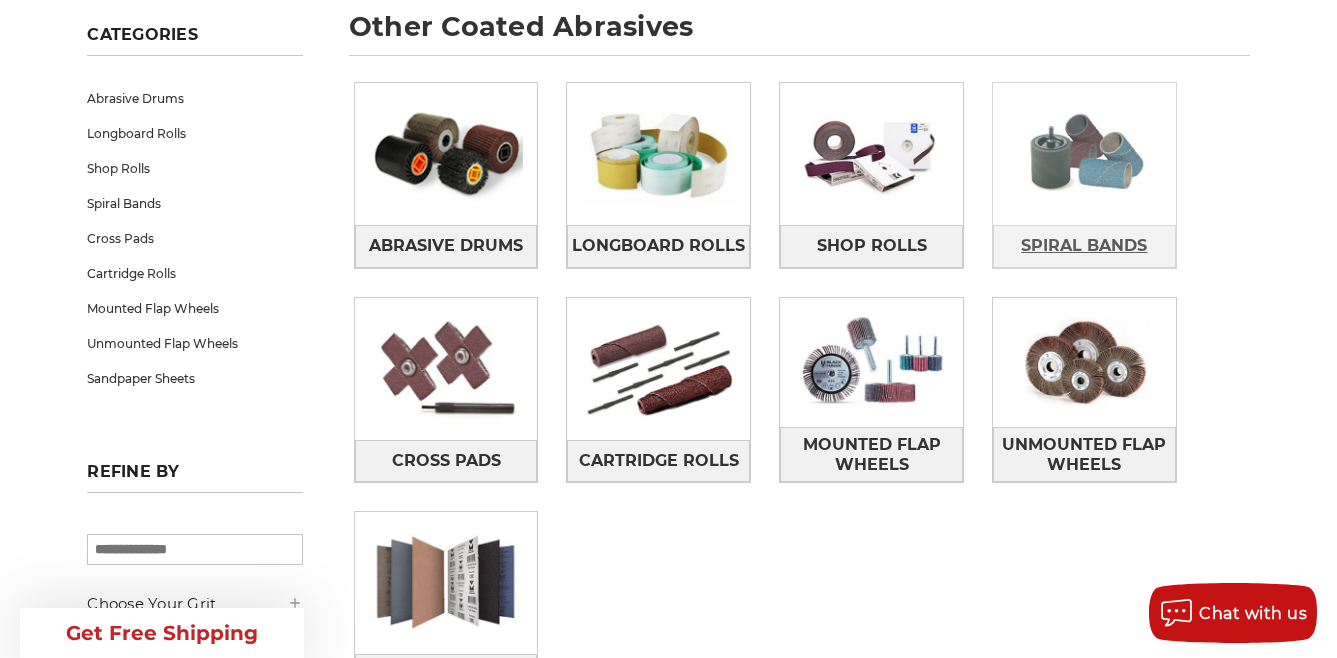 click on "Spiral Bands" at bounding box center (1084, 246) 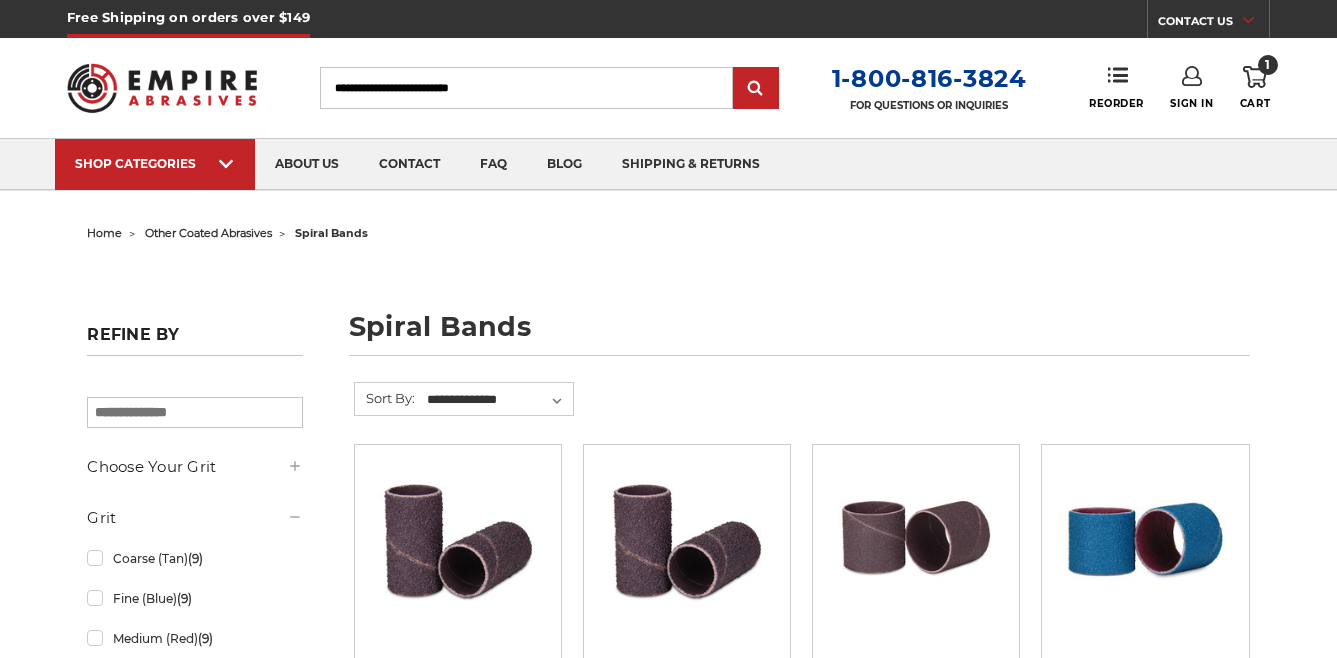 scroll, scrollTop: 0, scrollLeft: 0, axis: both 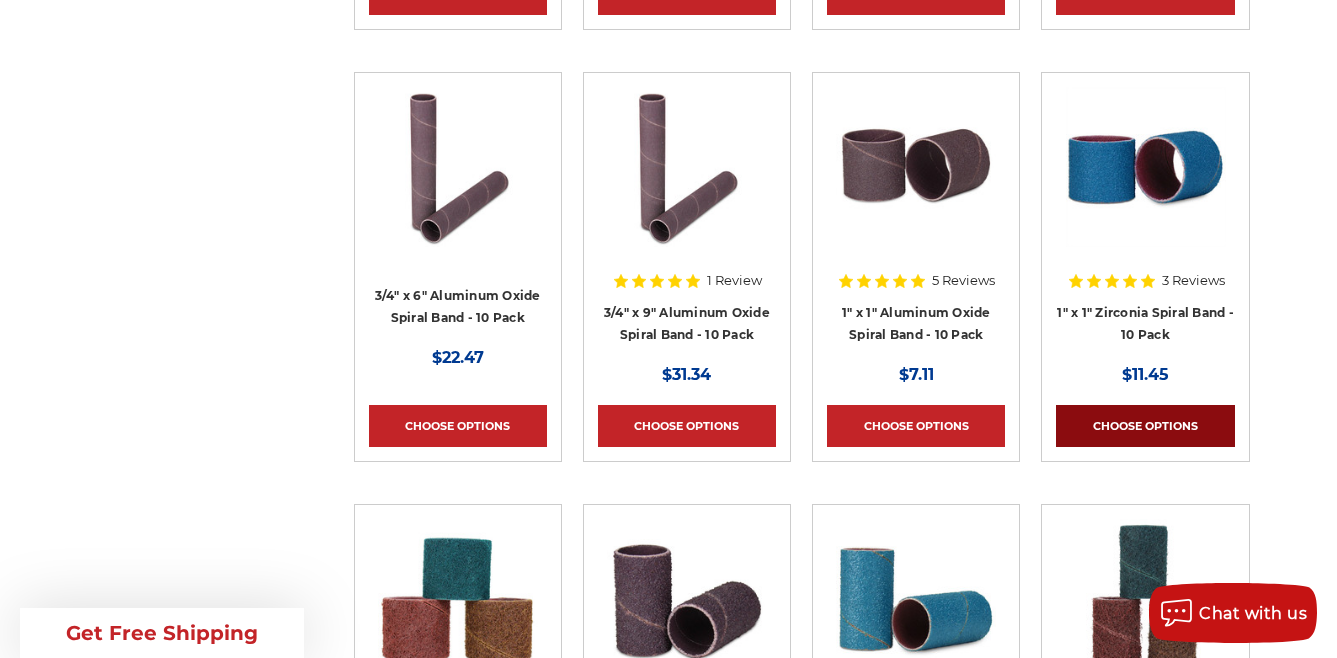 click on "Choose Options" at bounding box center (1145, 426) 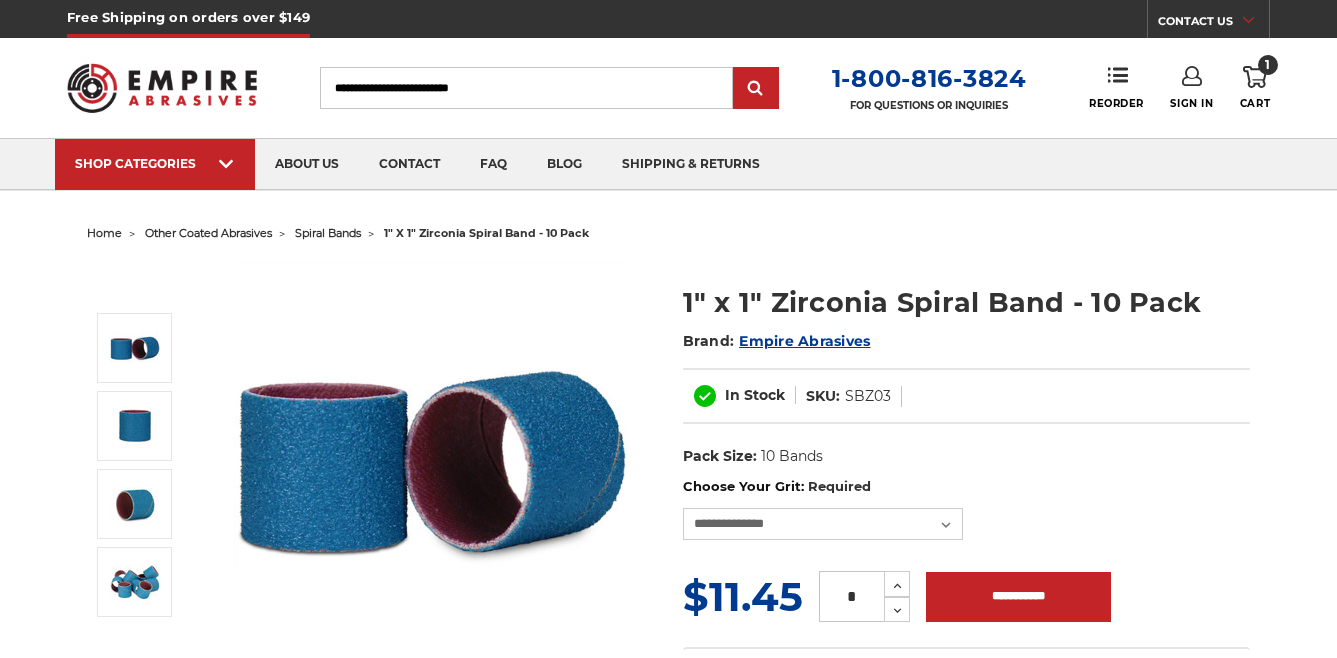 scroll, scrollTop: 0, scrollLeft: 0, axis: both 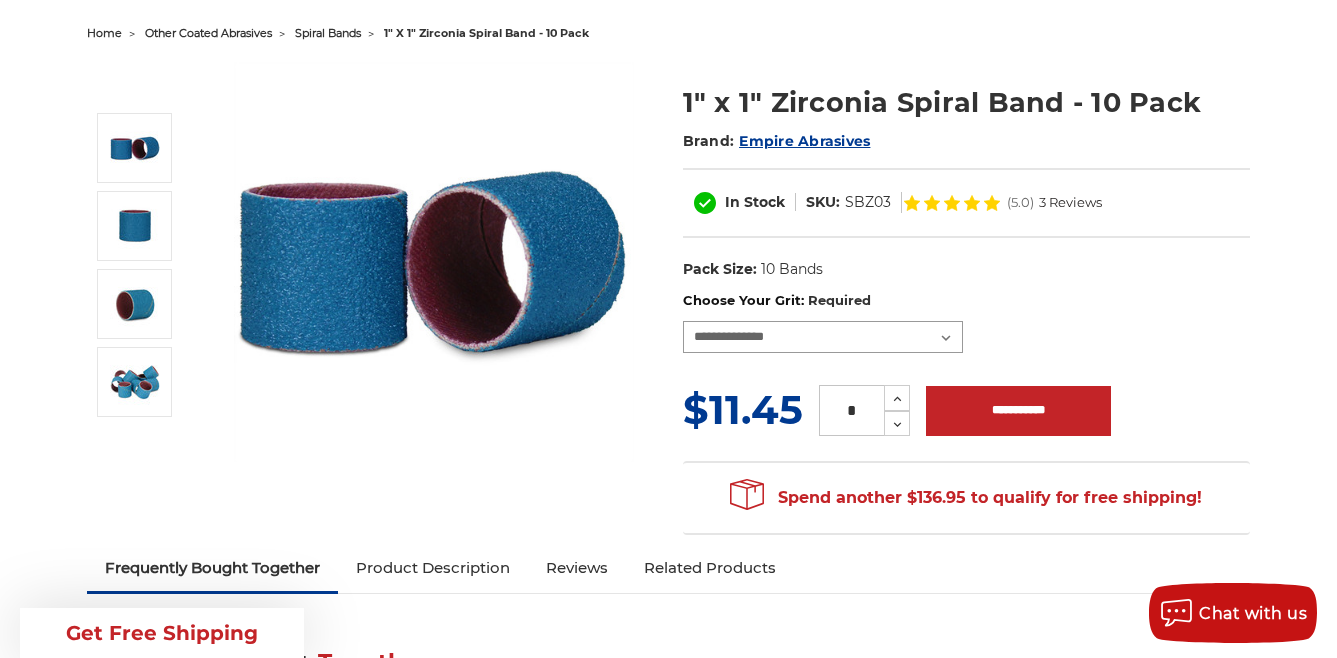 click on "**********" at bounding box center (823, 337) 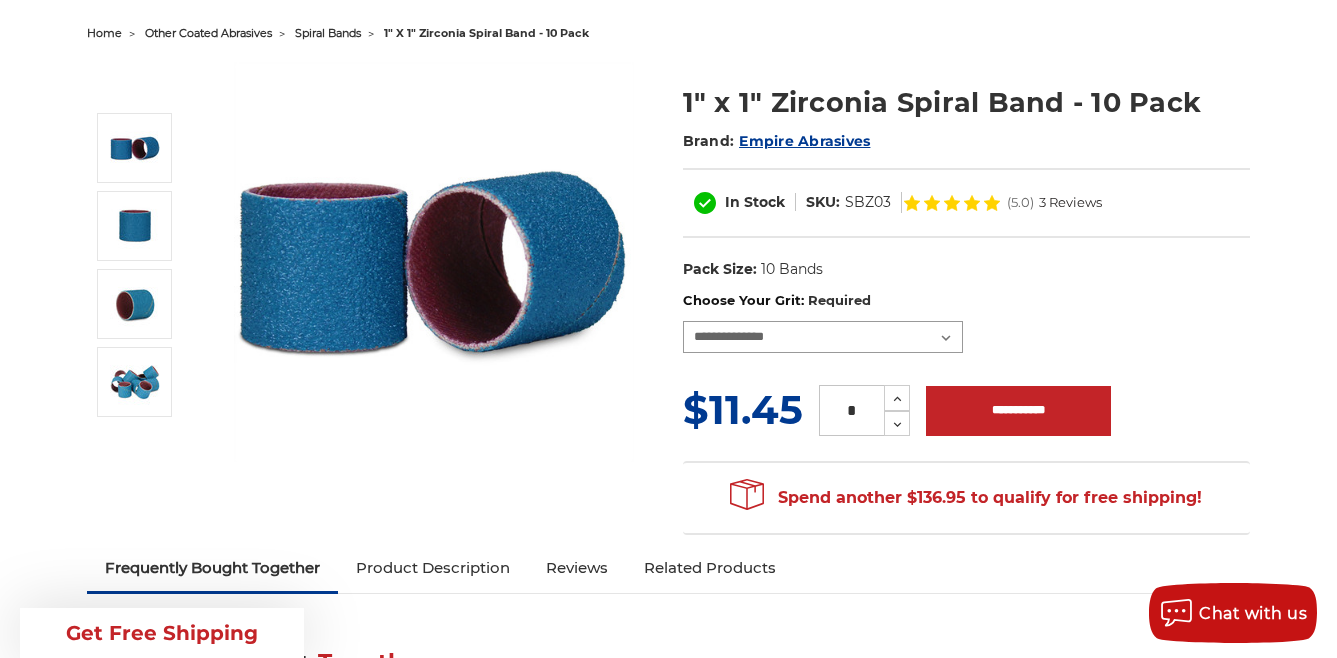 select on "****" 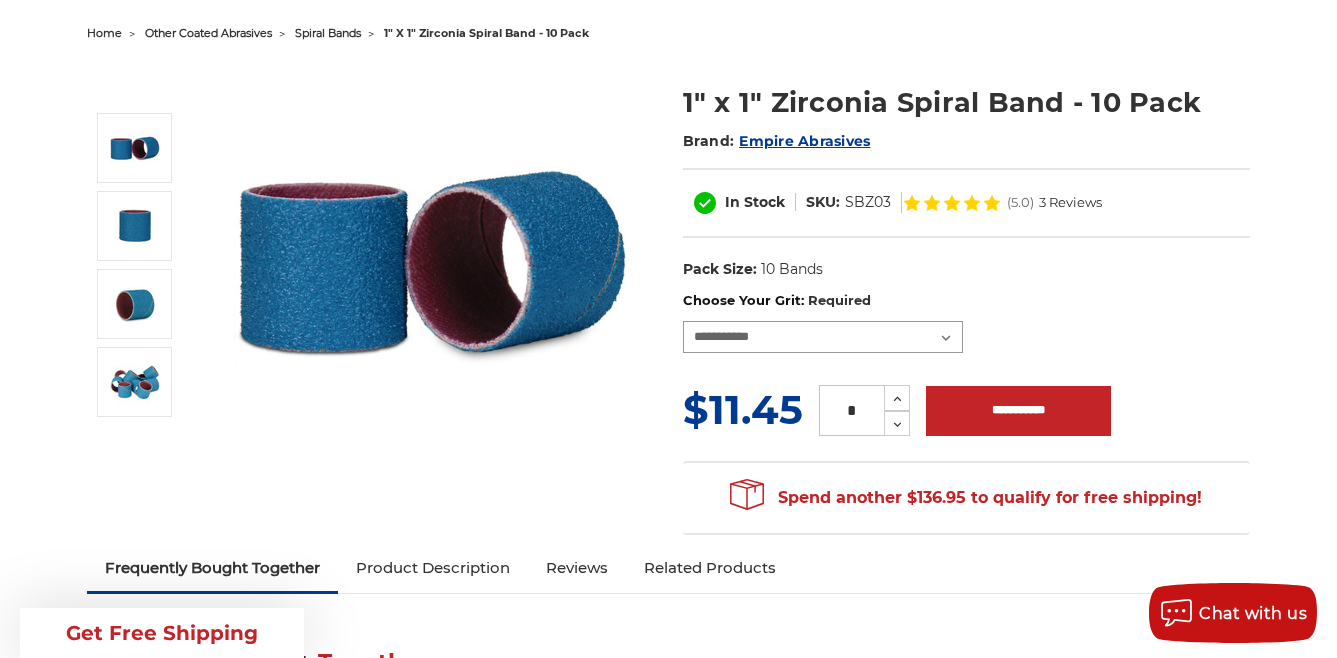 click on "**********" at bounding box center [823, 337] 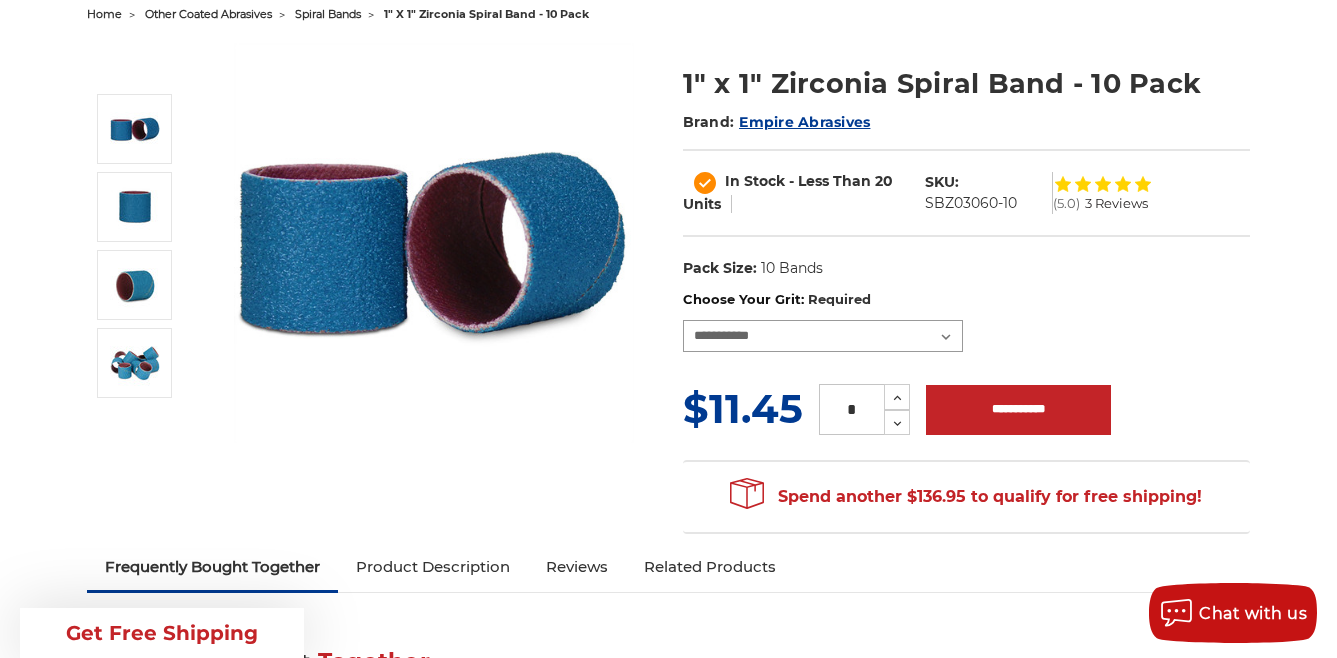 scroll, scrollTop: 200, scrollLeft: 0, axis: vertical 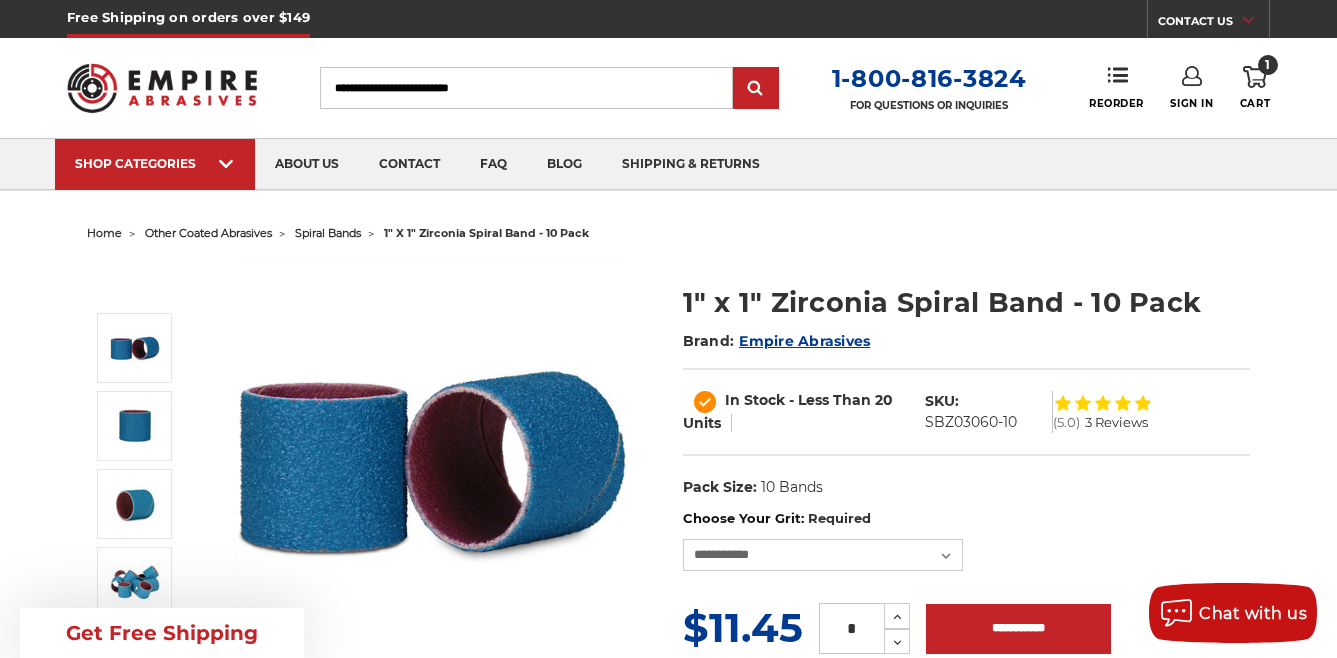 click 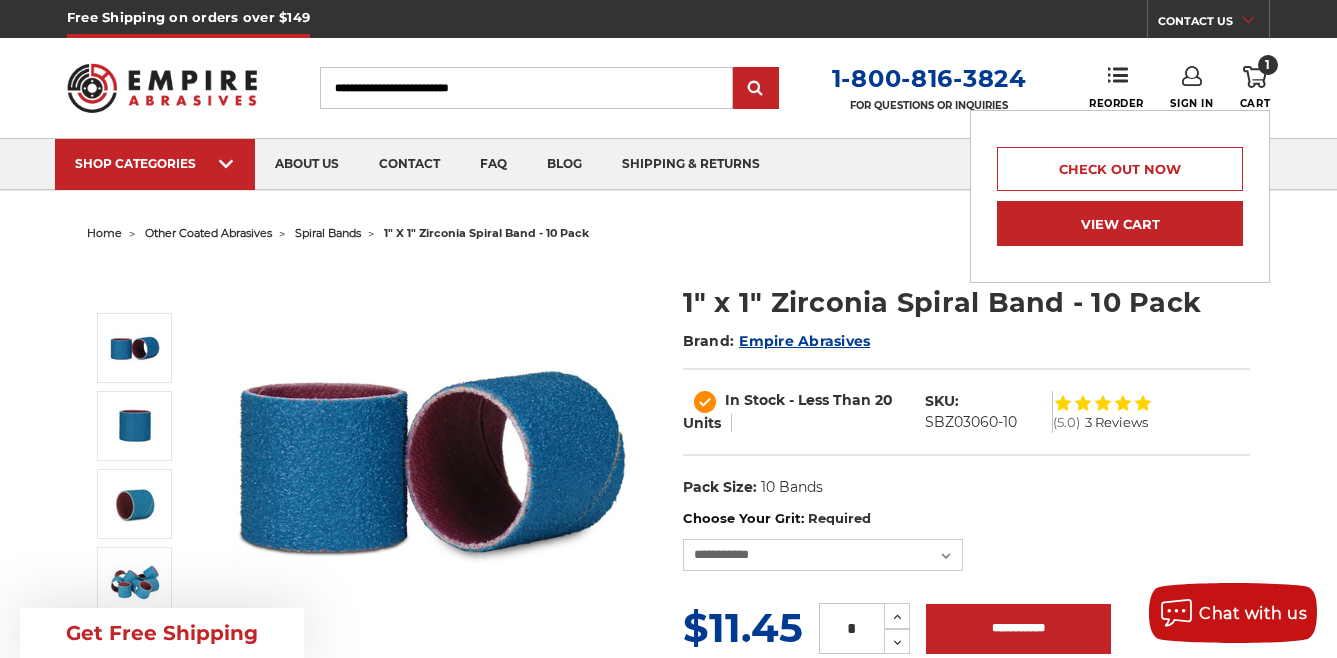 click on "View Cart" at bounding box center [1120, 223] 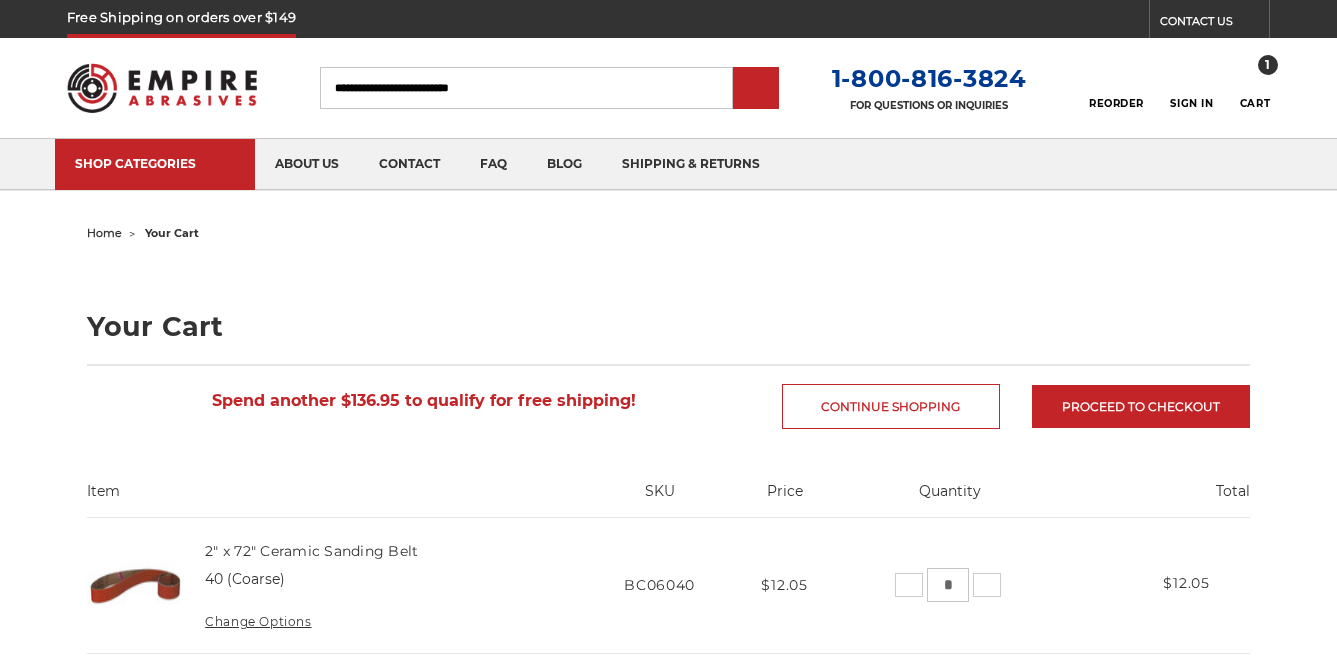 scroll, scrollTop: 0, scrollLeft: 0, axis: both 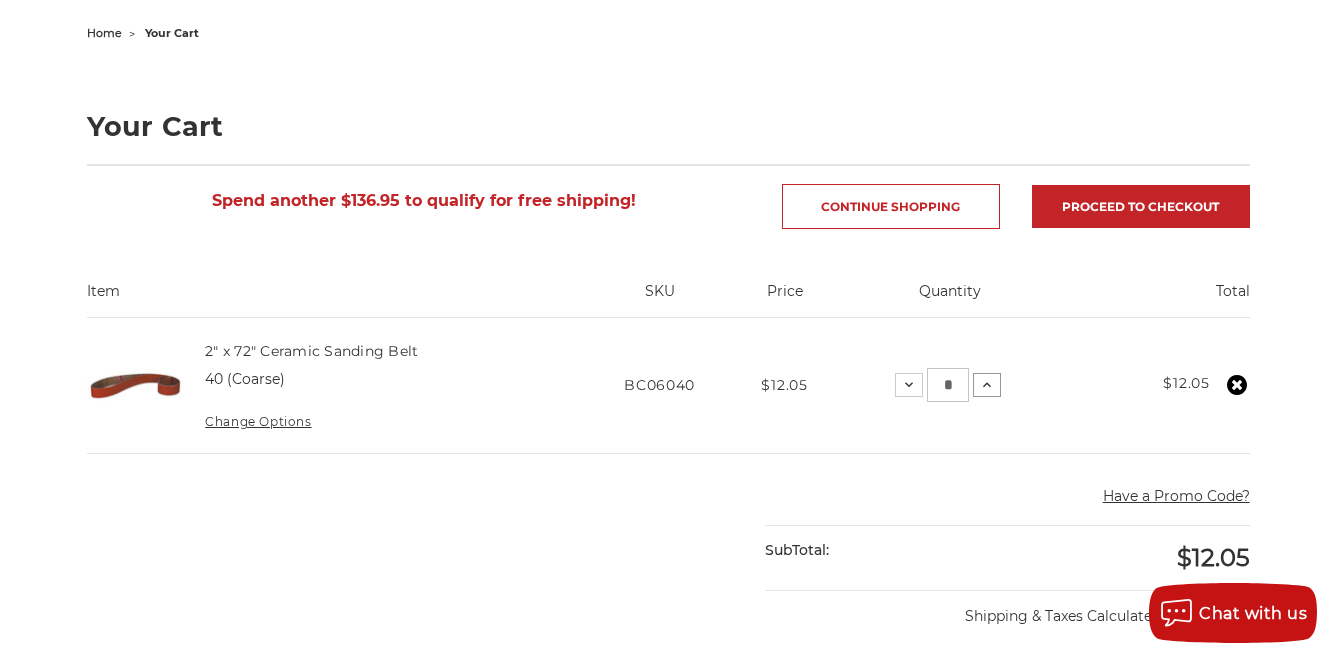 click 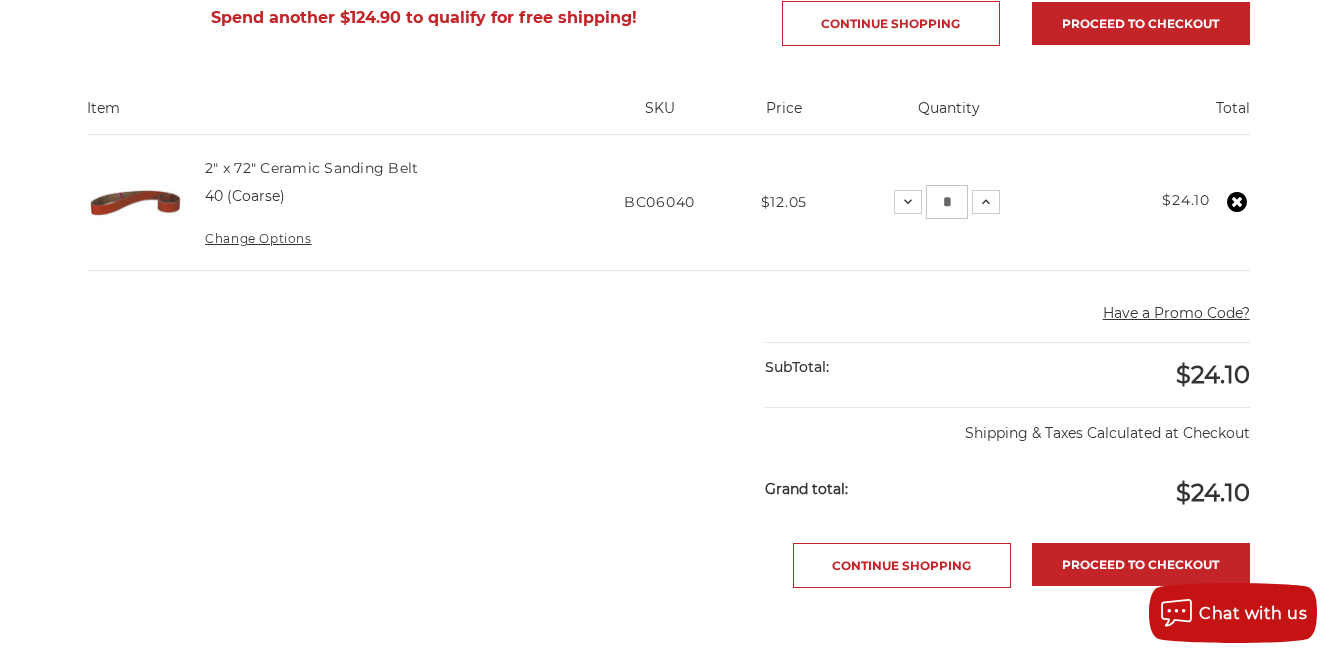 scroll, scrollTop: 400, scrollLeft: 0, axis: vertical 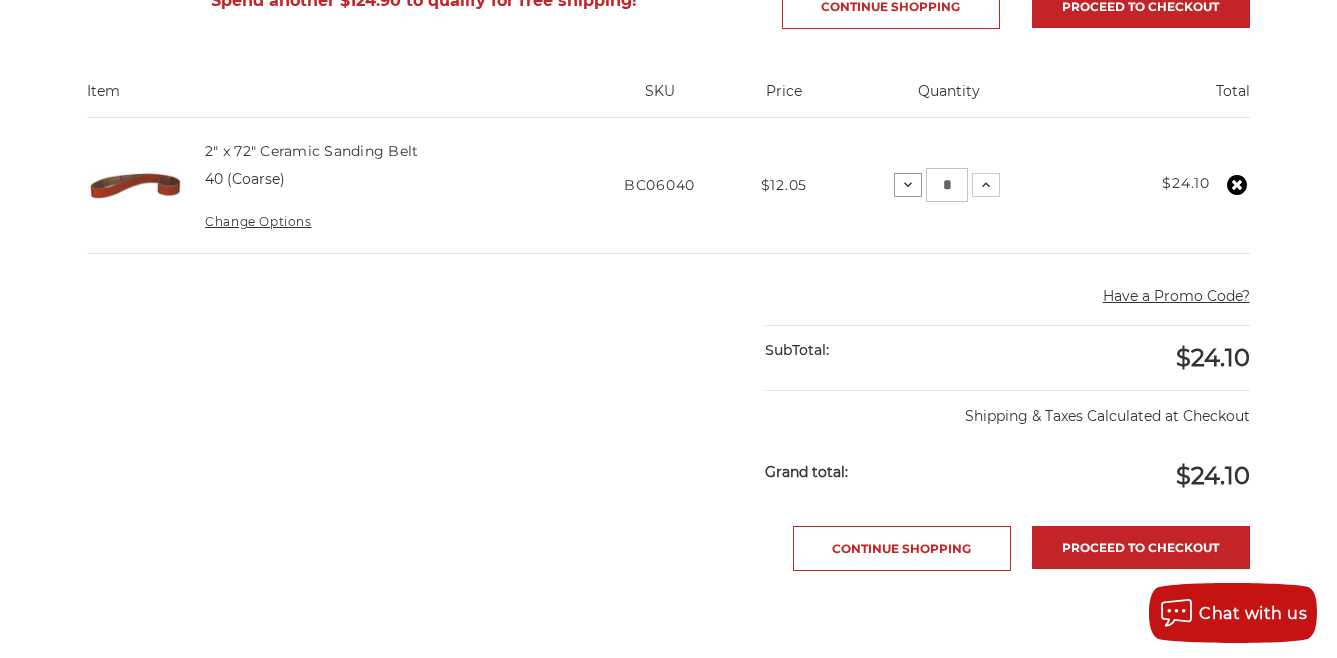 click 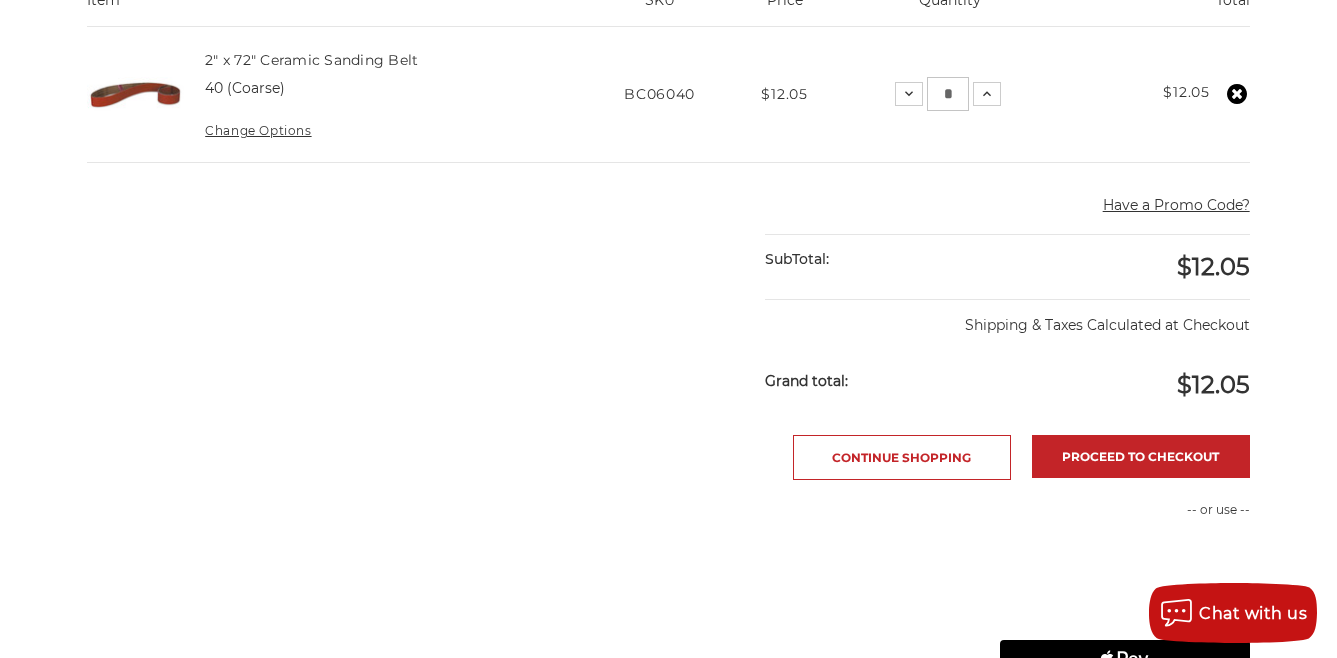 scroll, scrollTop: 500, scrollLeft: 0, axis: vertical 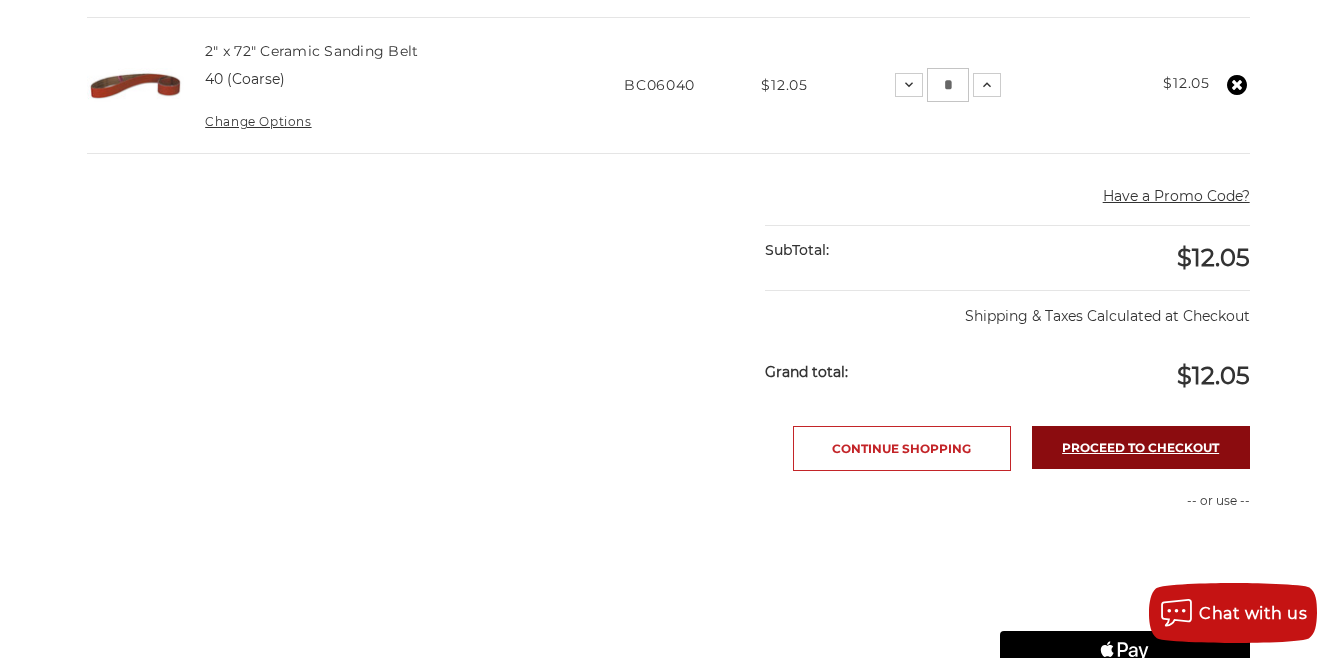 click on "Proceed to checkout" at bounding box center [1141, 447] 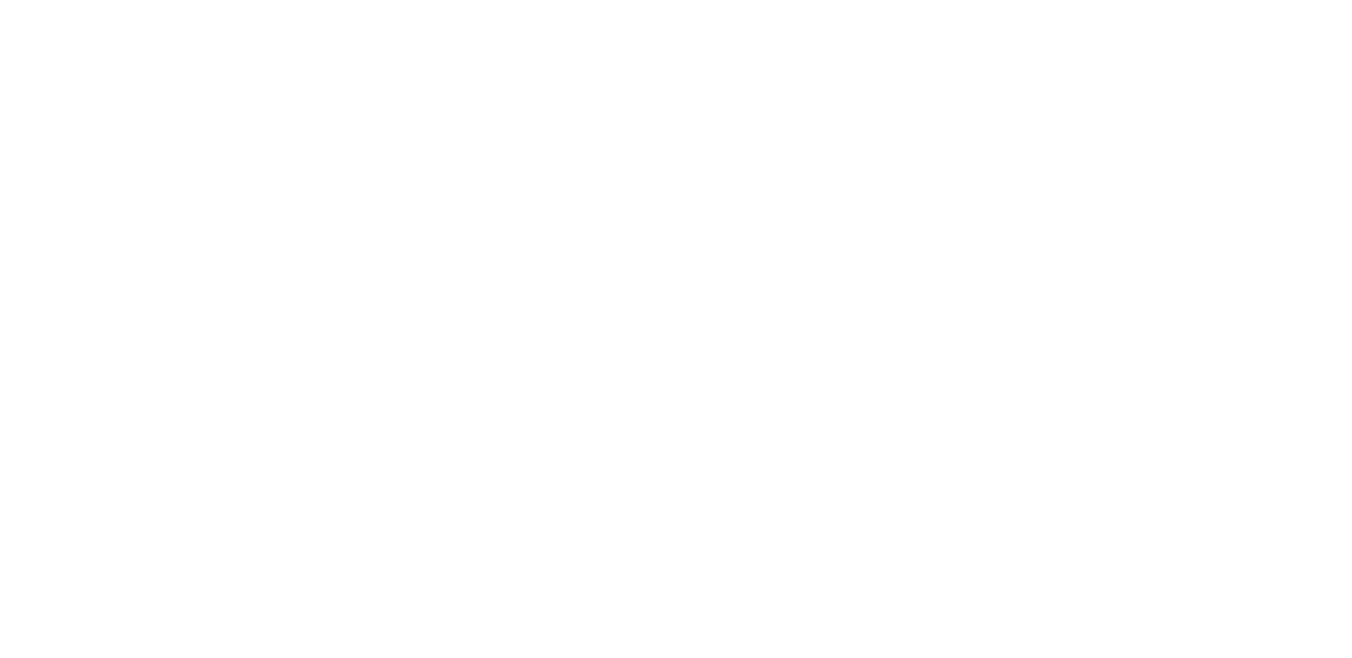scroll, scrollTop: 0, scrollLeft: 0, axis: both 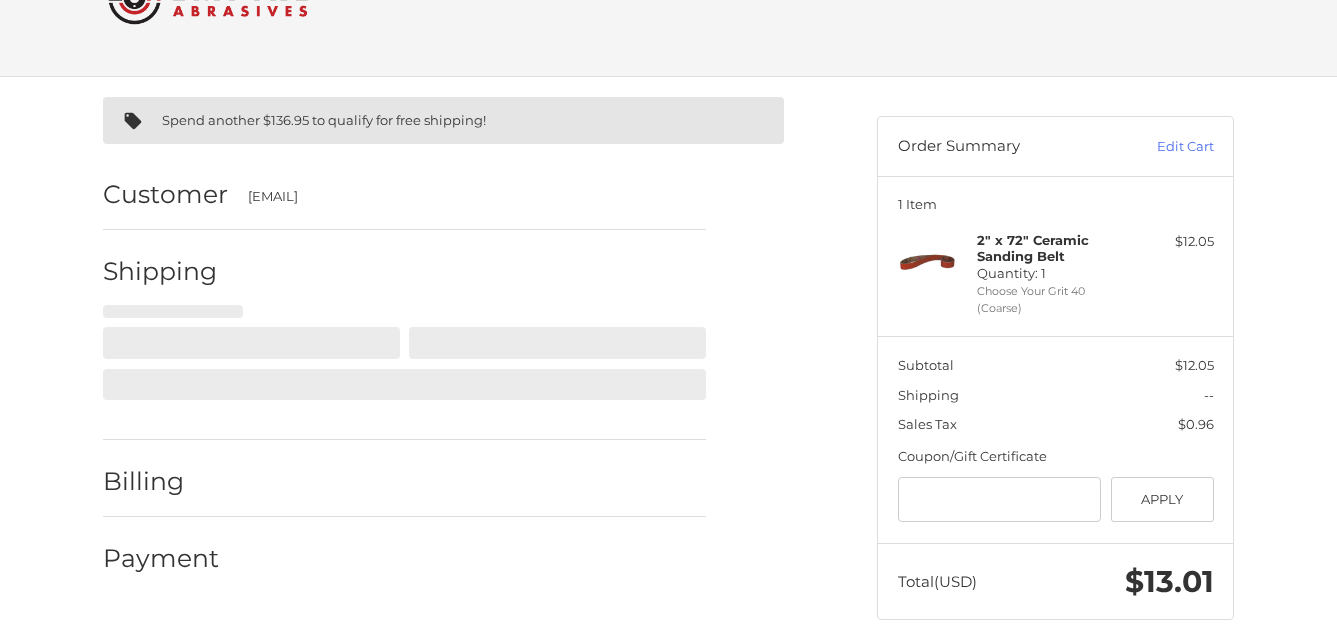 select on "**" 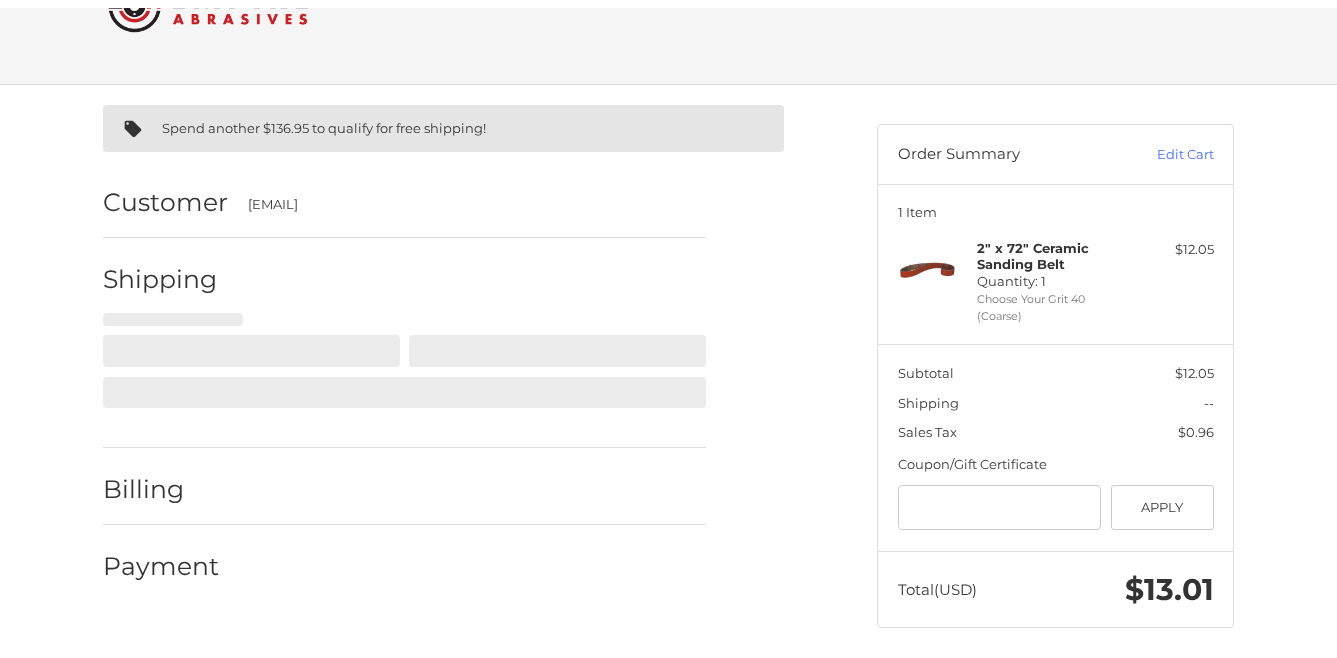 scroll, scrollTop: 96, scrollLeft: 0, axis: vertical 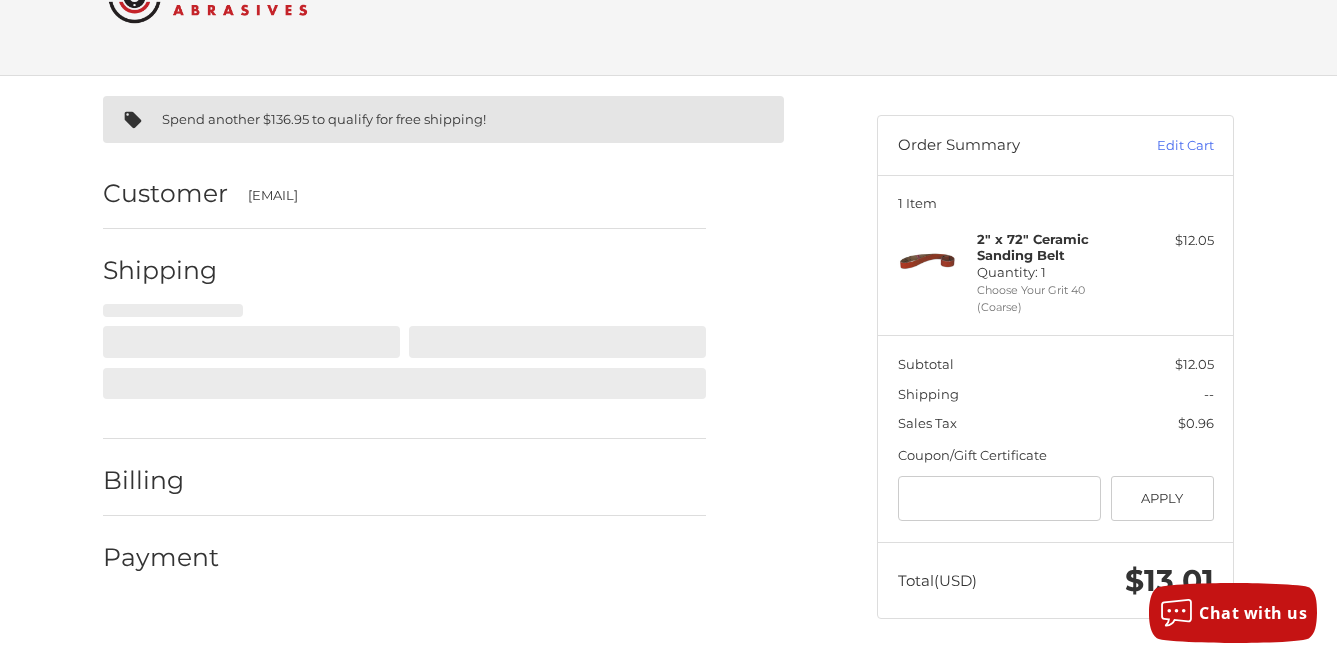 select on "**" 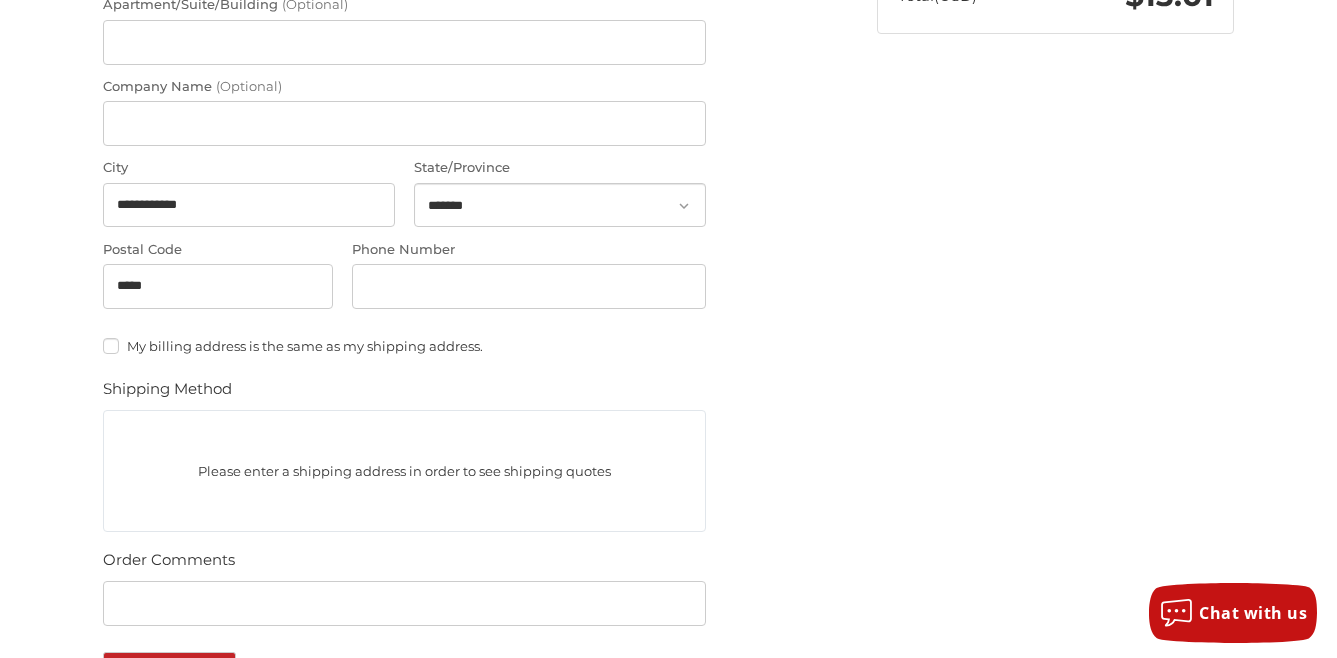 scroll, scrollTop: 800, scrollLeft: 0, axis: vertical 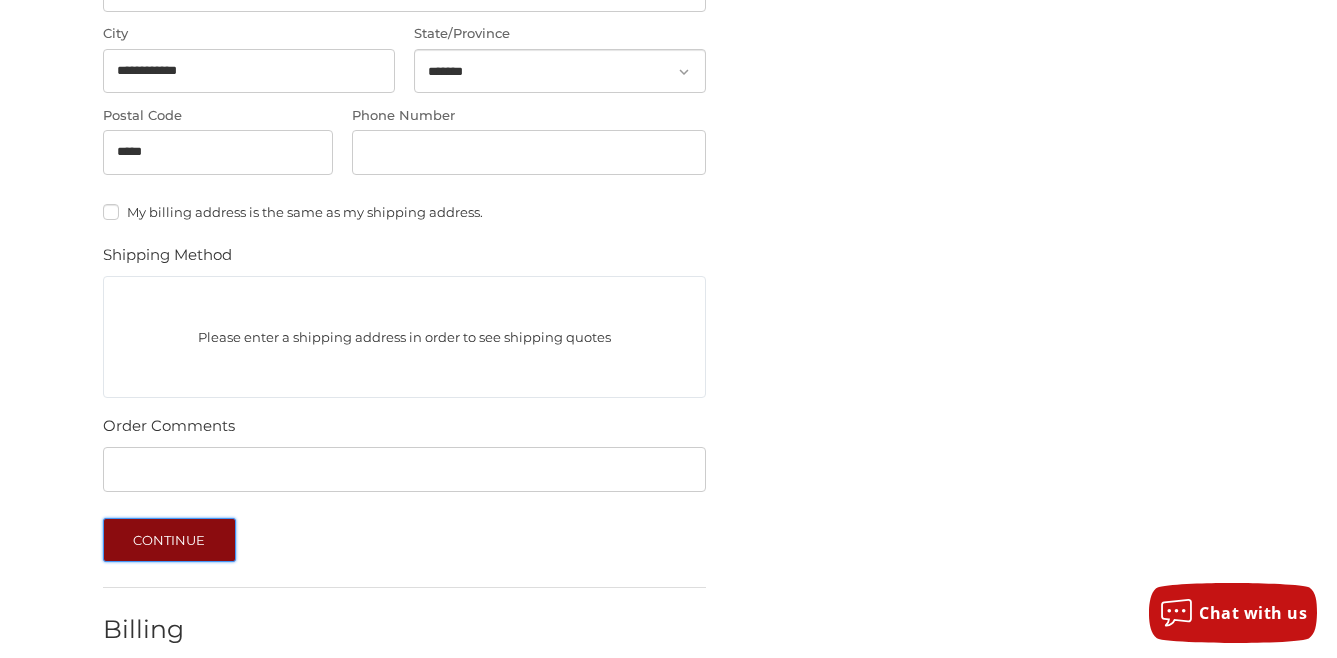 click on "Continue" at bounding box center [169, 540] 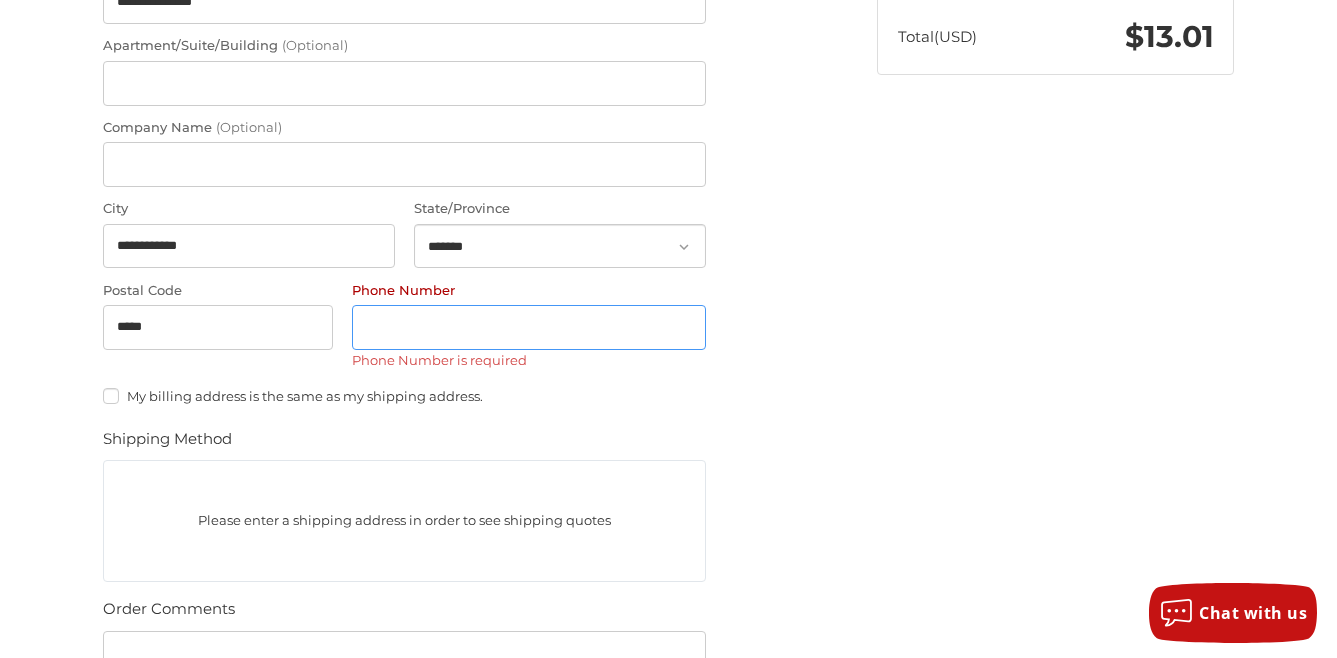 scroll, scrollTop: 622, scrollLeft: 0, axis: vertical 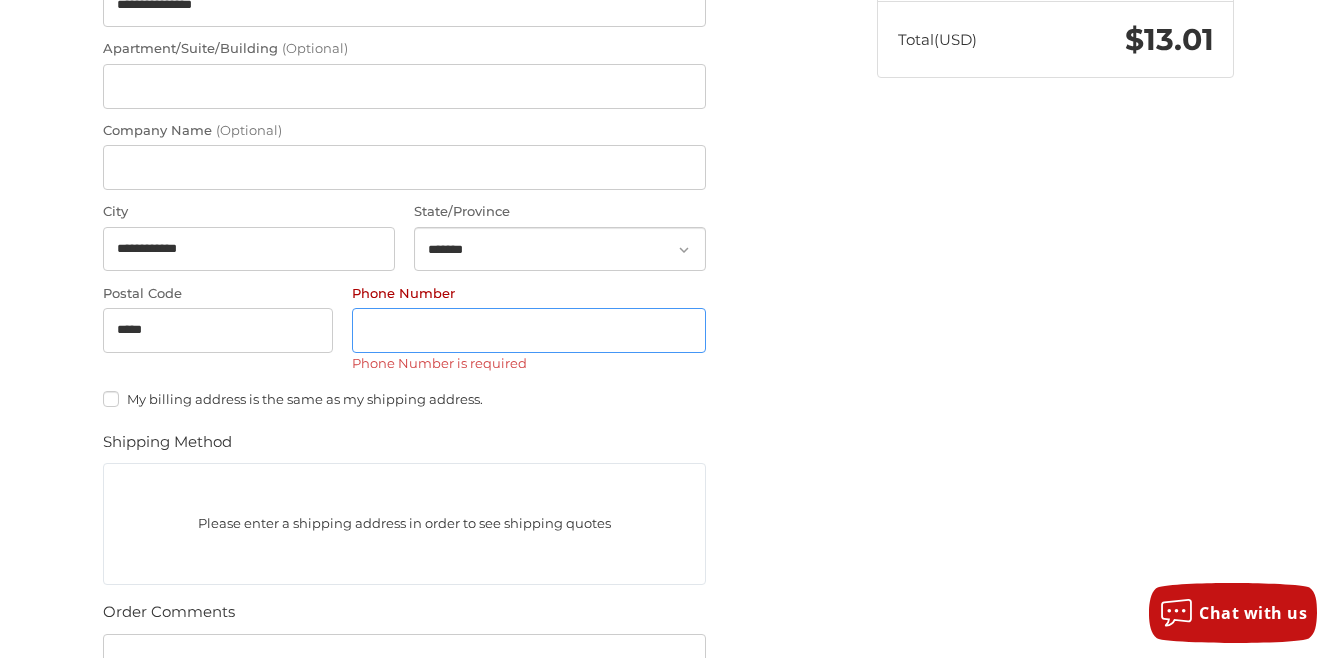 click on "Phone Number" at bounding box center (529, 330) 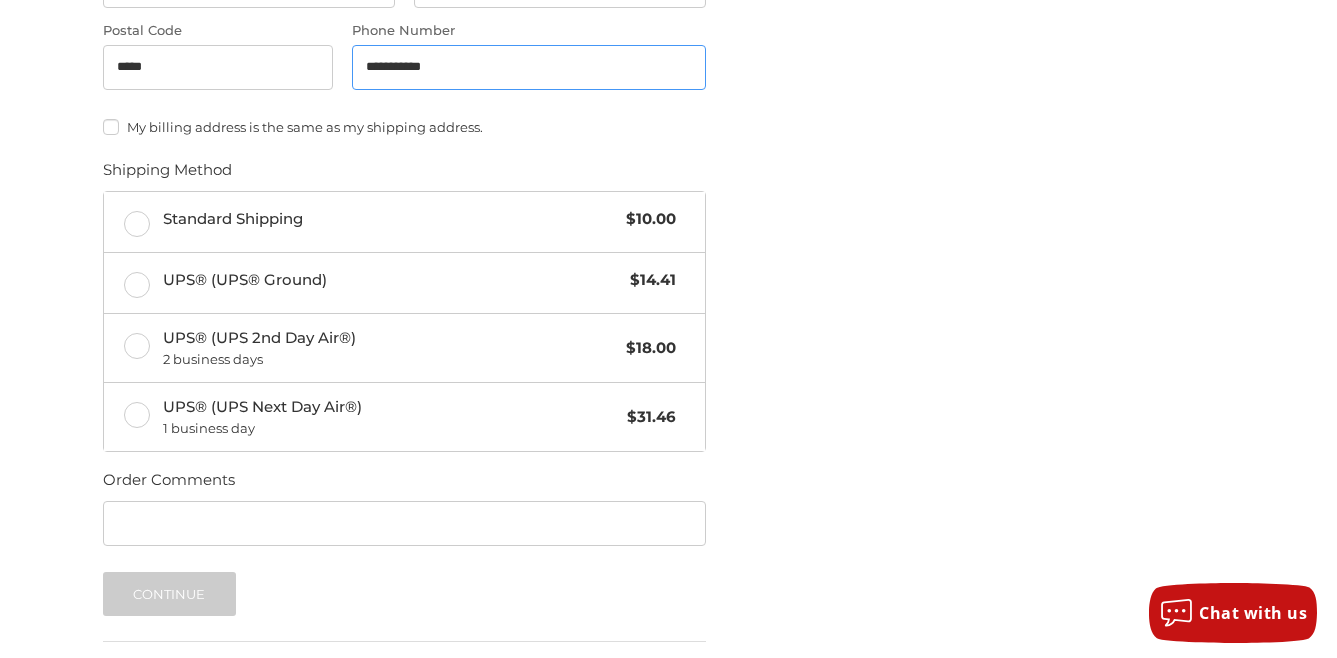 scroll, scrollTop: 922, scrollLeft: 0, axis: vertical 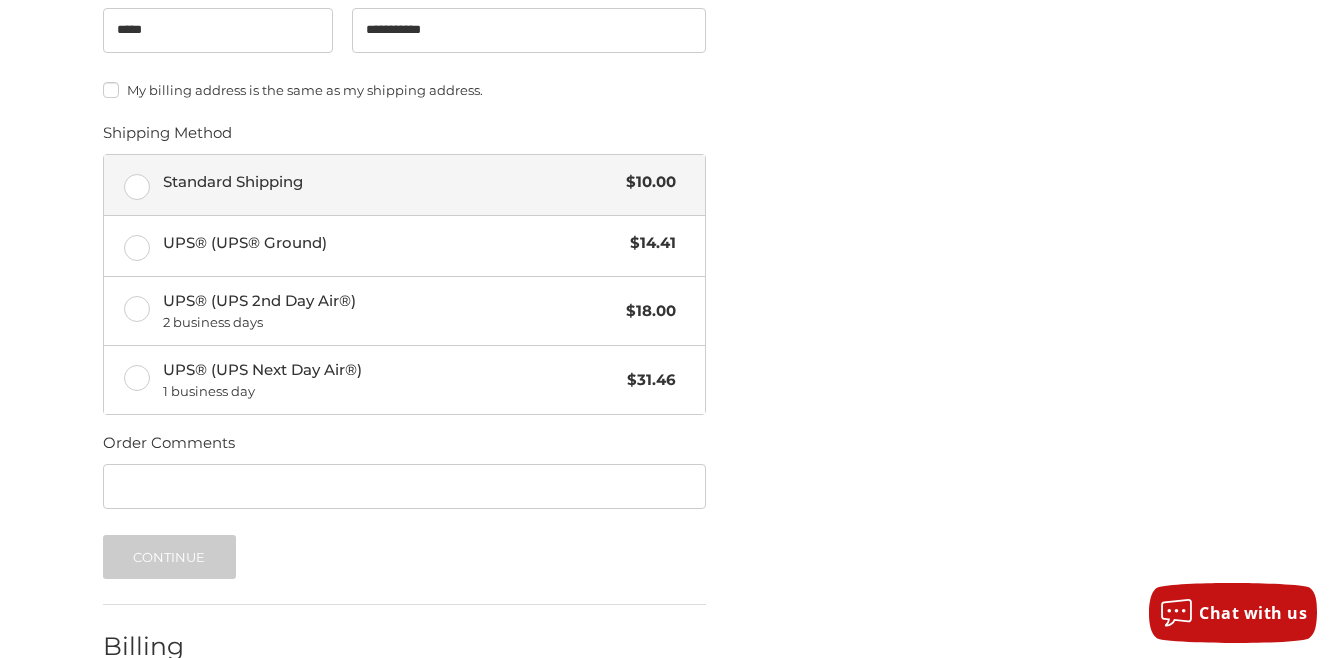 click on "Standard Shipping $10.00" at bounding box center [404, 185] 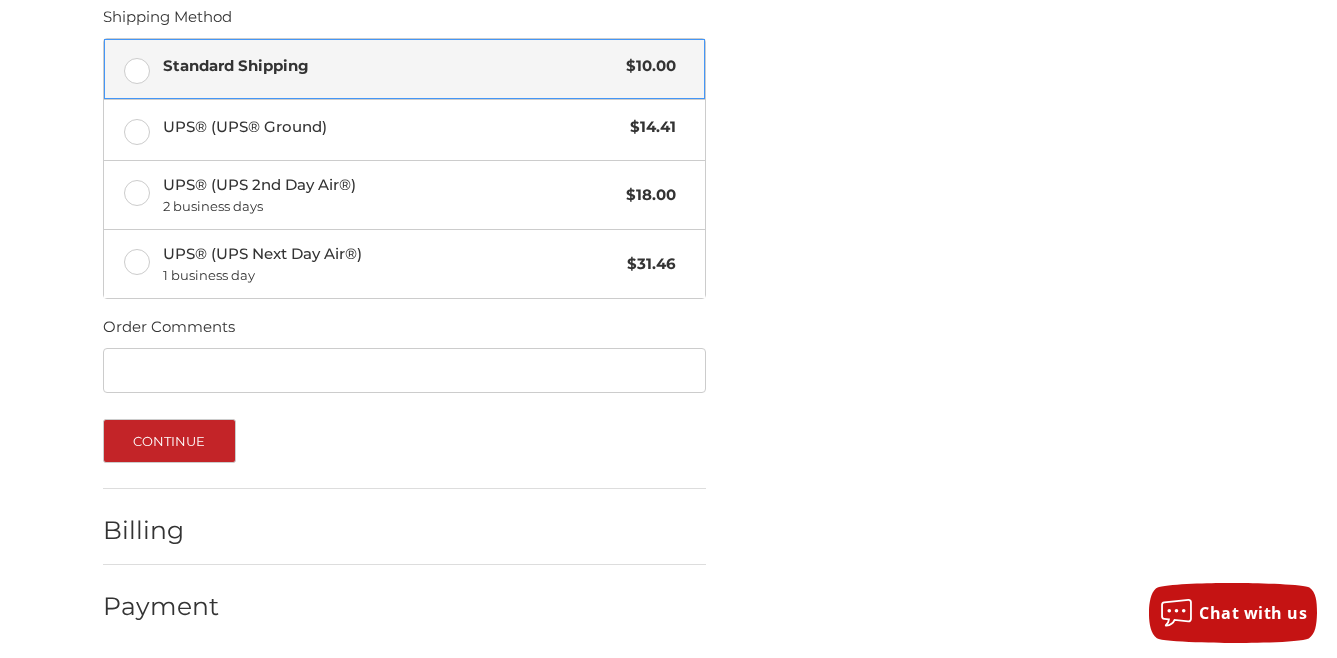 scroll, scrollTop: 1040, scrollLeft: 0, axis: vertical 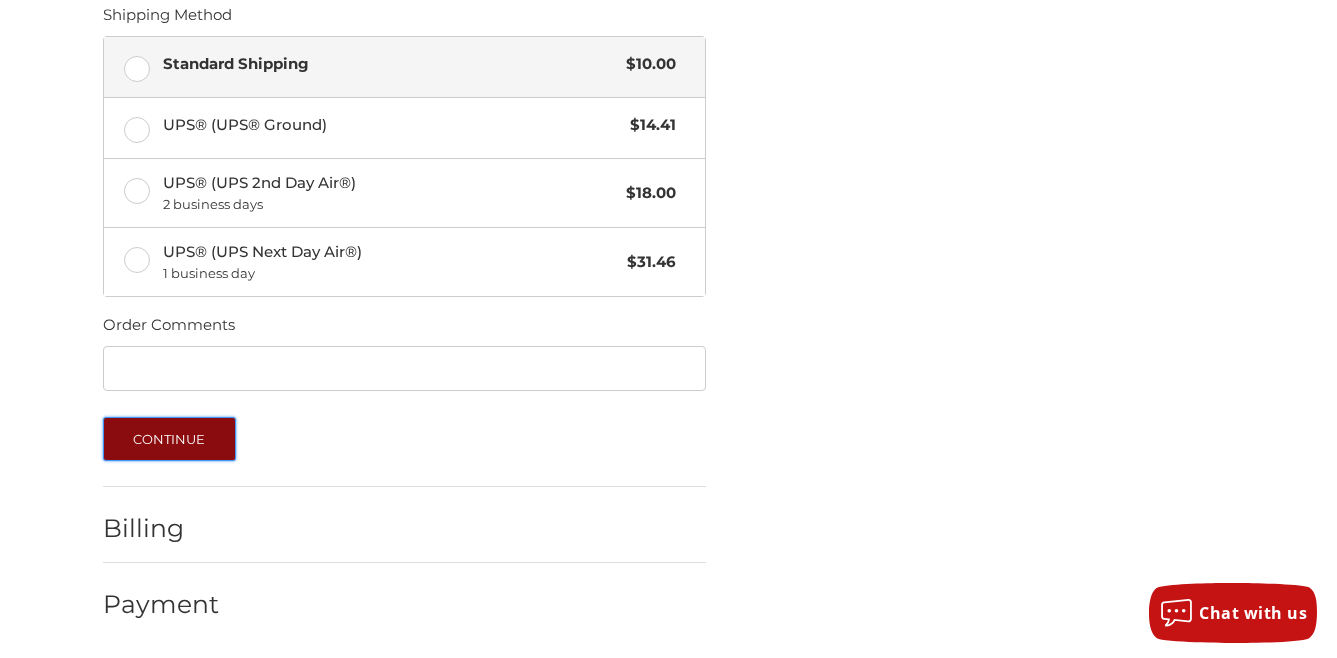 click on "Continue" at bounding box center (169, 439) 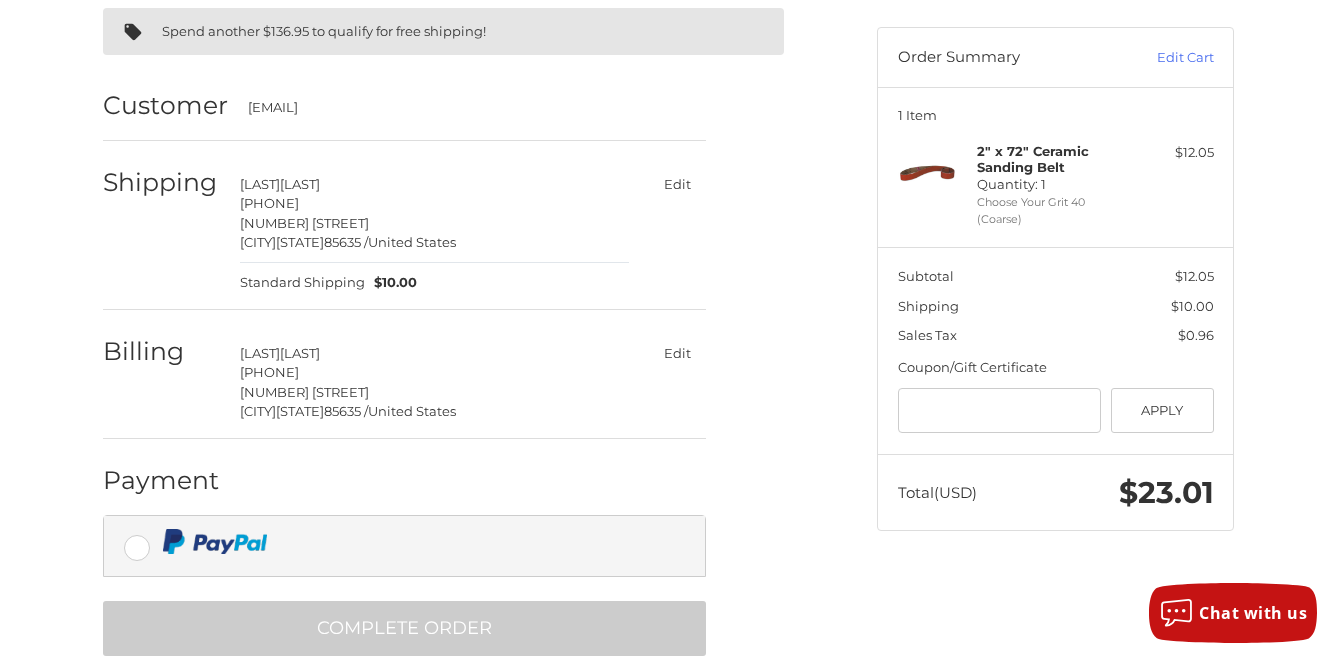 scroll, scrollTop: 211, scrollLeft: 0, axis: vertical 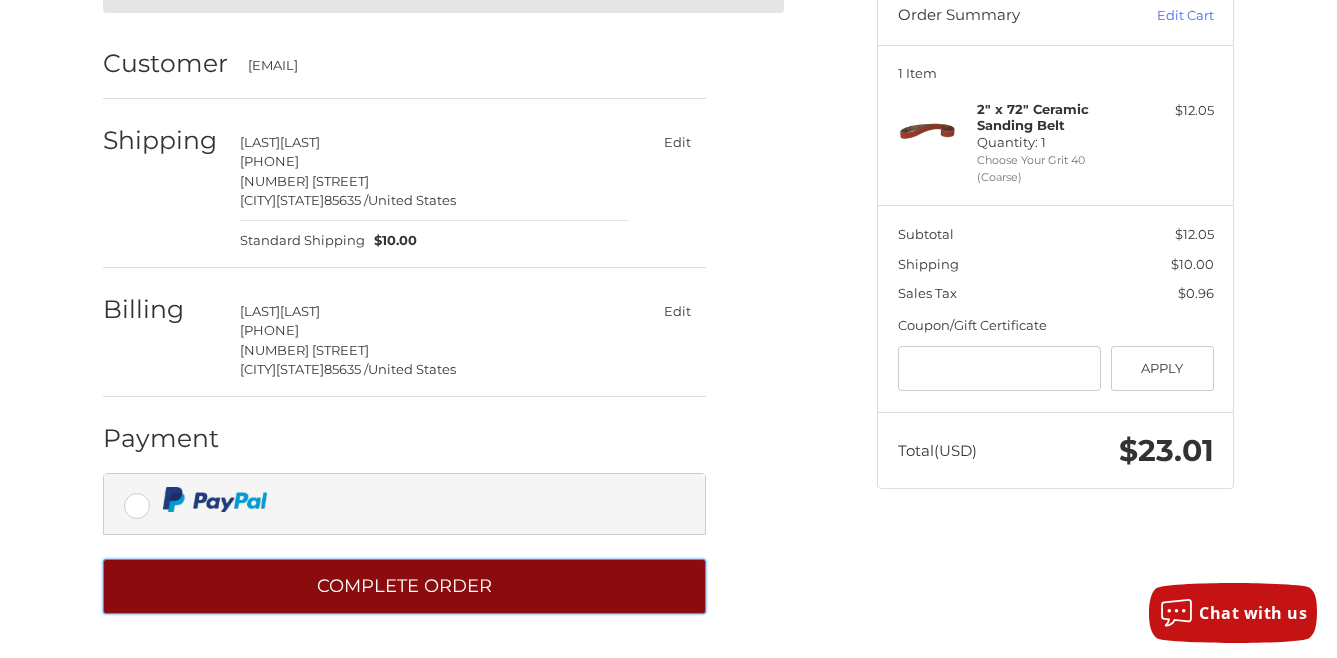 click on "Complete order" at bounding box center [404, 586] 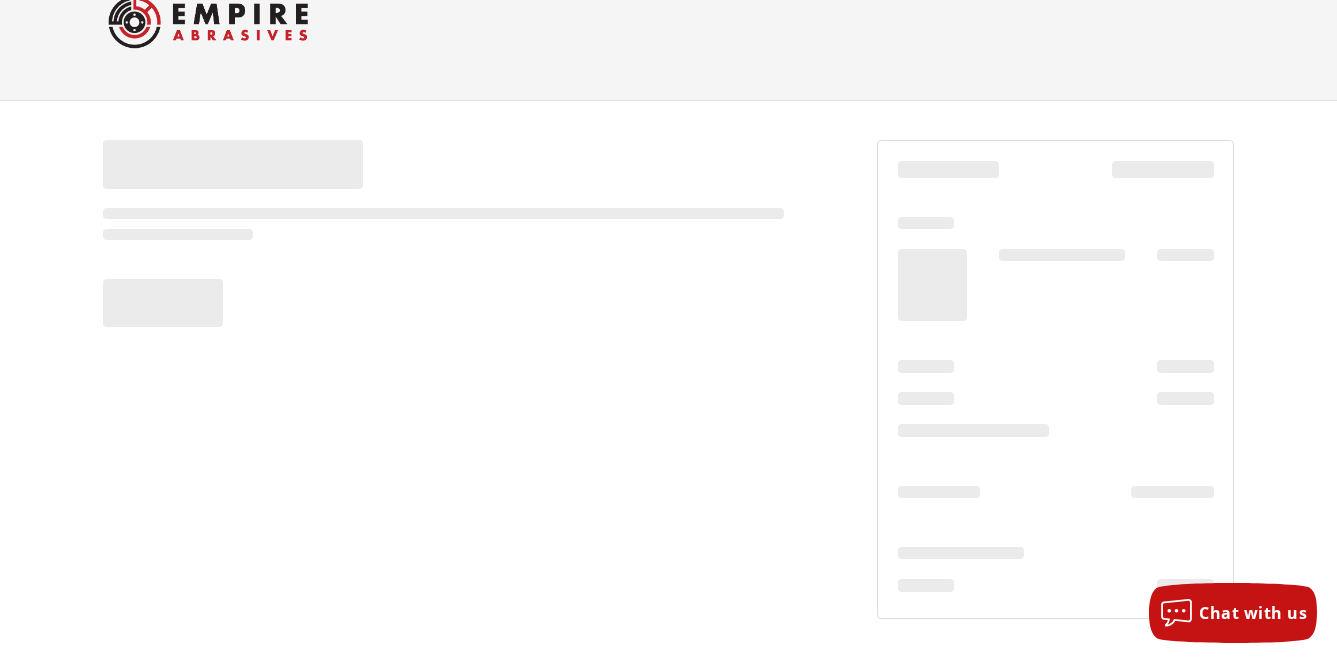 scroll, scrollTop: 56, scrollLeft: 0, axis: vertical 